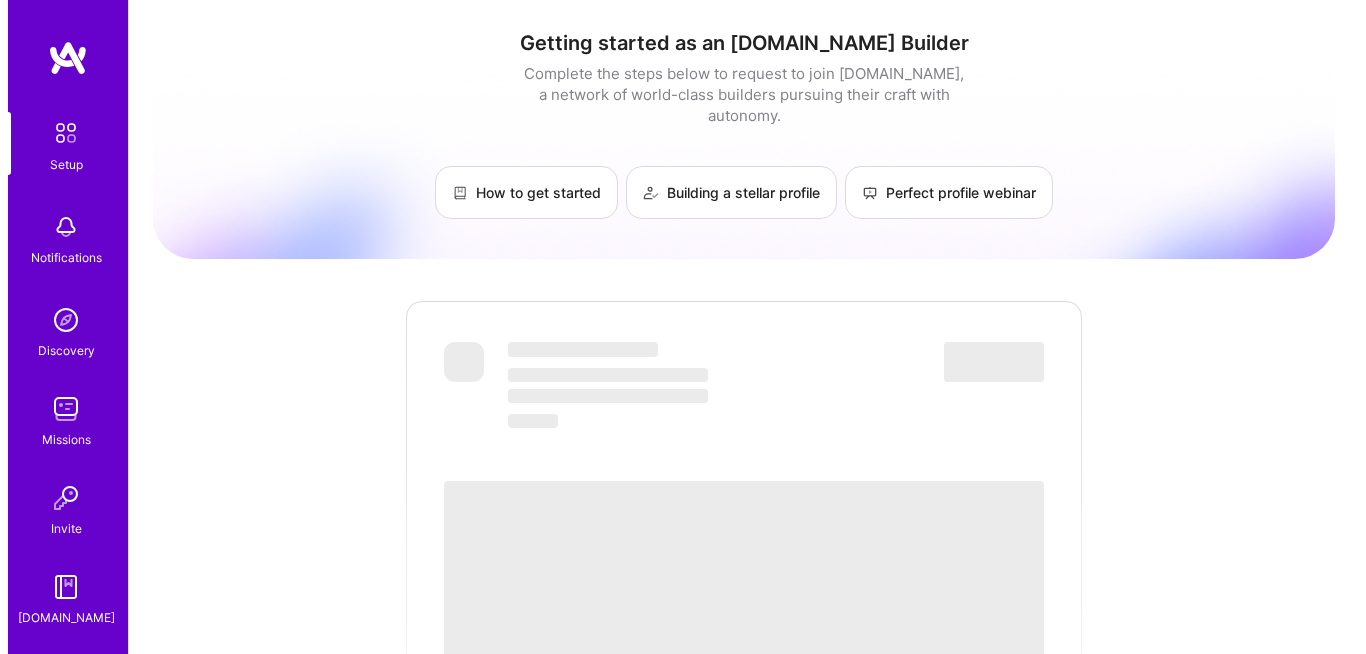 scroll, scrollTop: 0, scrollLeft: 0, axis: both 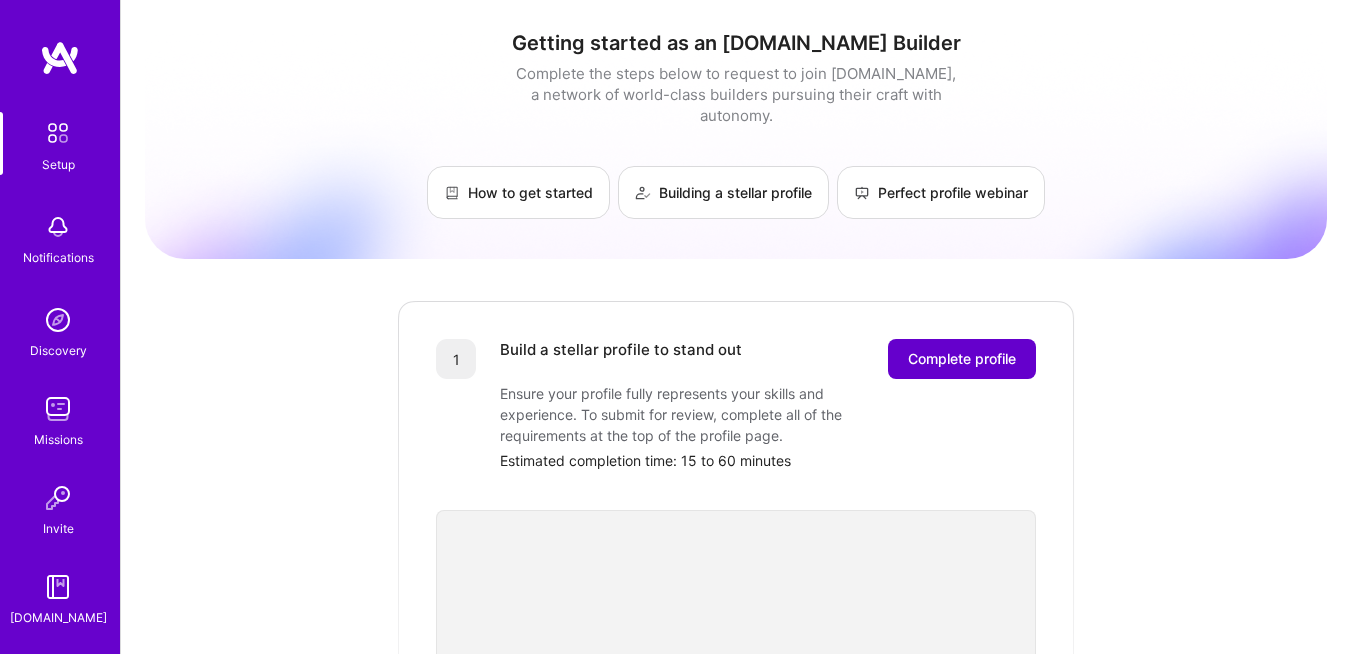 click on "Complete profile" at bounding box center (962, 359) 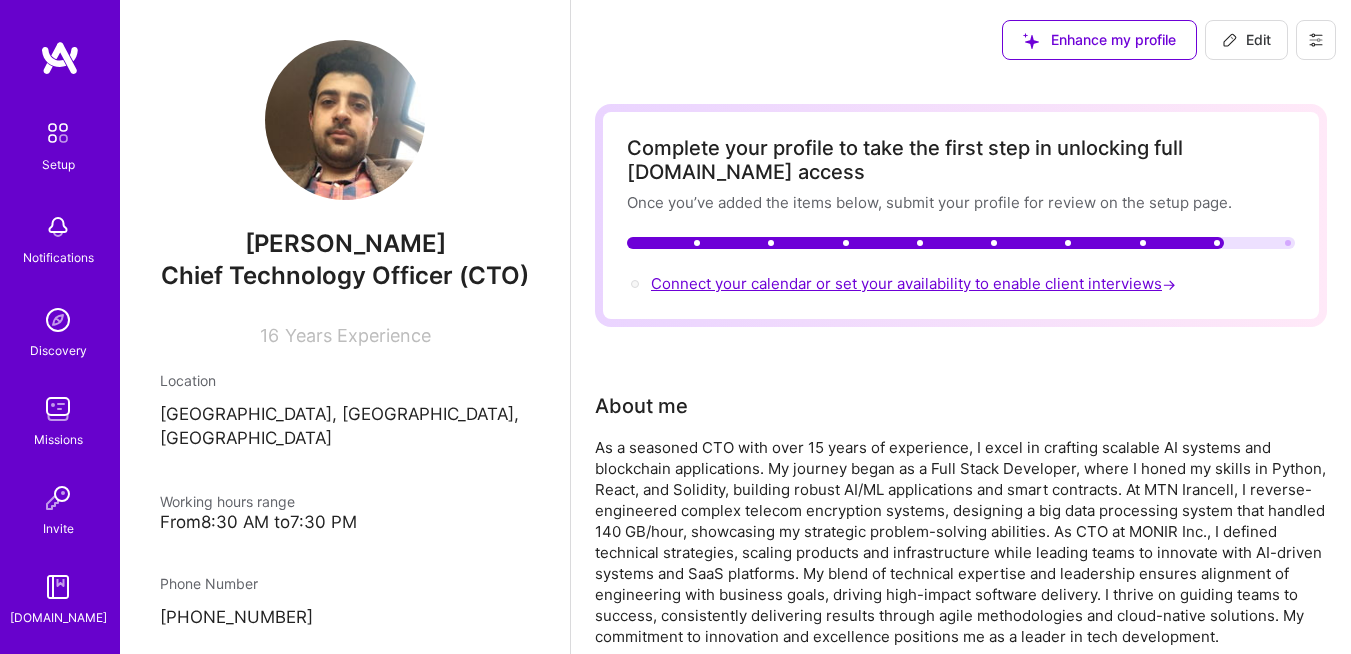click on "Connect your calendar or set your availability to enable client interviews  →" at bounding box center [915, 283] 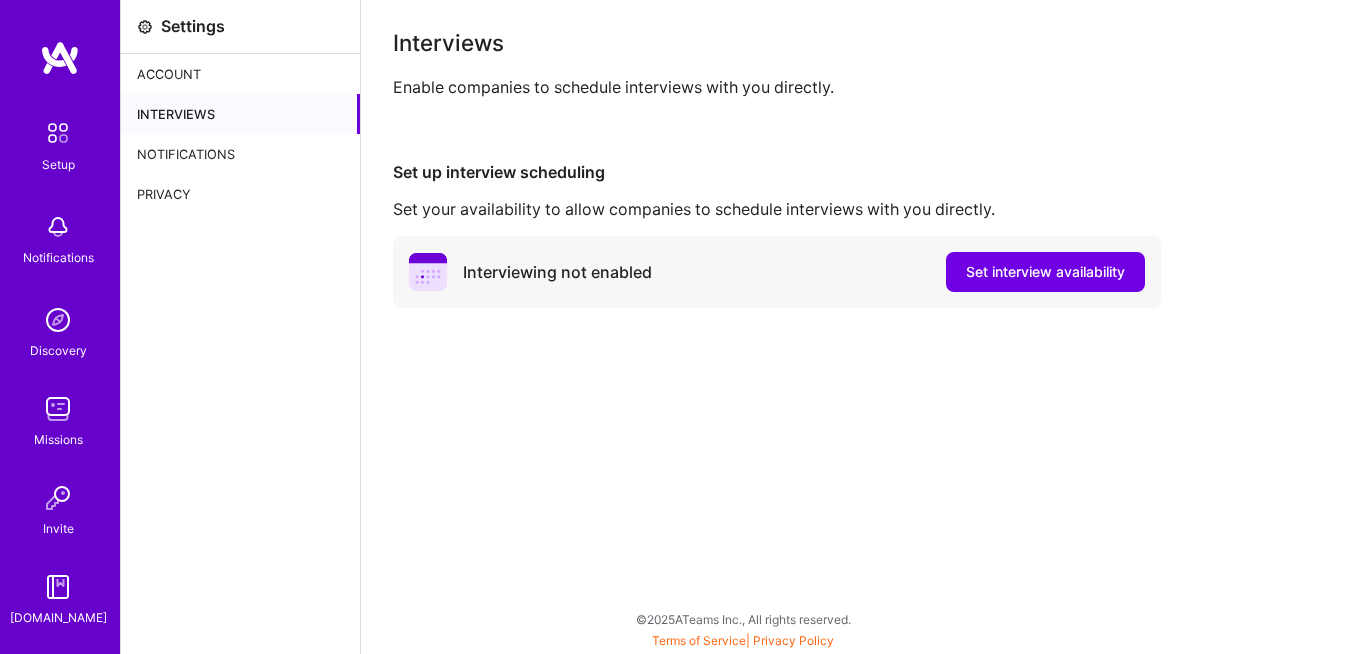 click on "Set interview availability" at bounding box center (1045, 272) 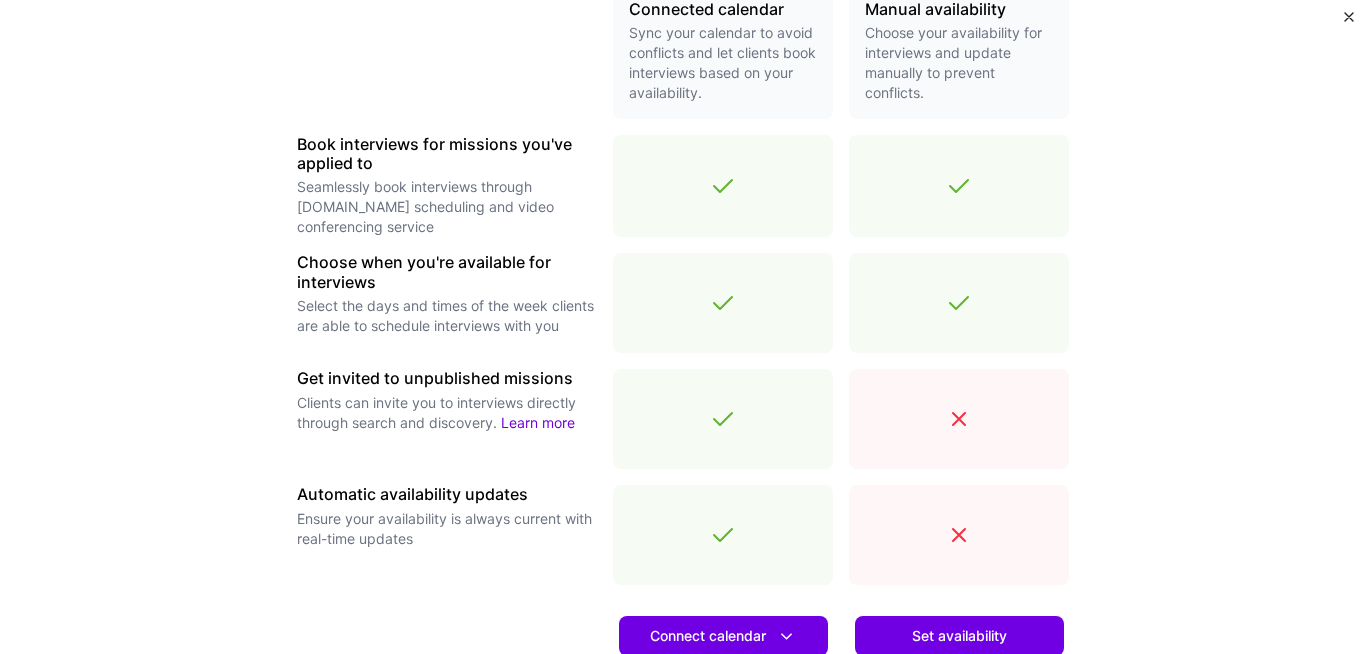 scroll, scrollTop: 747, scrollLeft: 0, axis: vertical 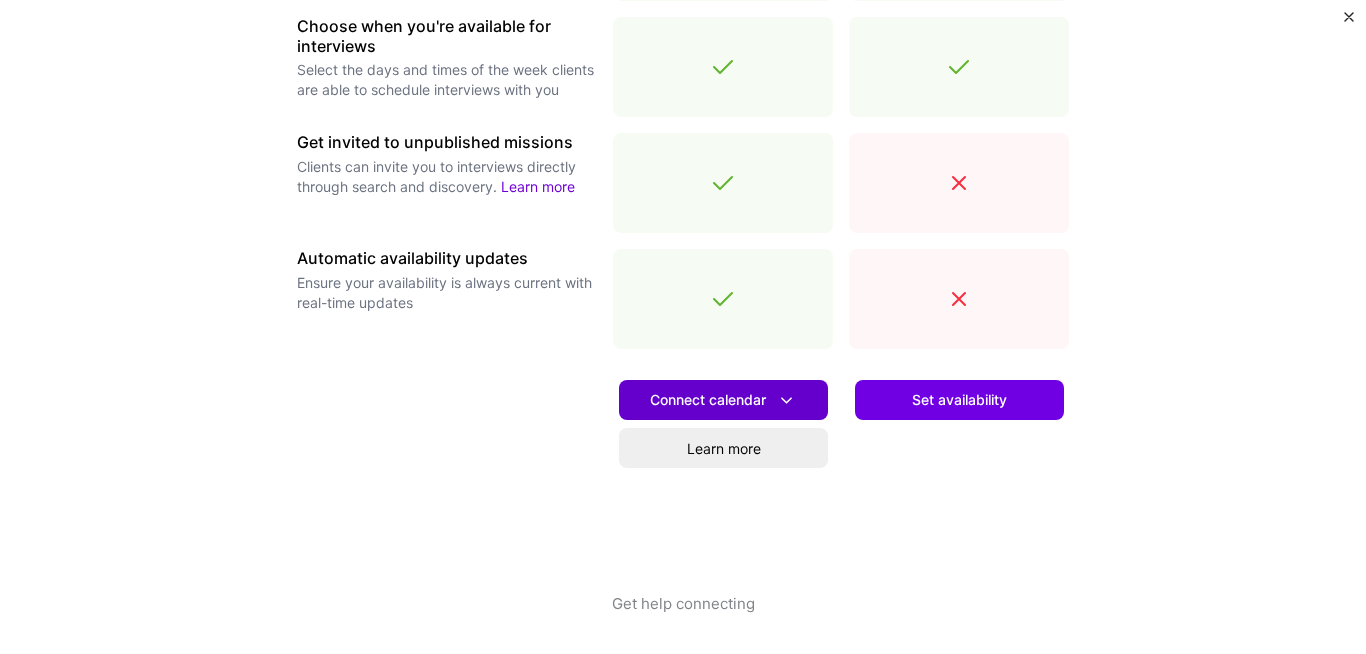 click on "Connect calendar" at bounding box center [723, 400] 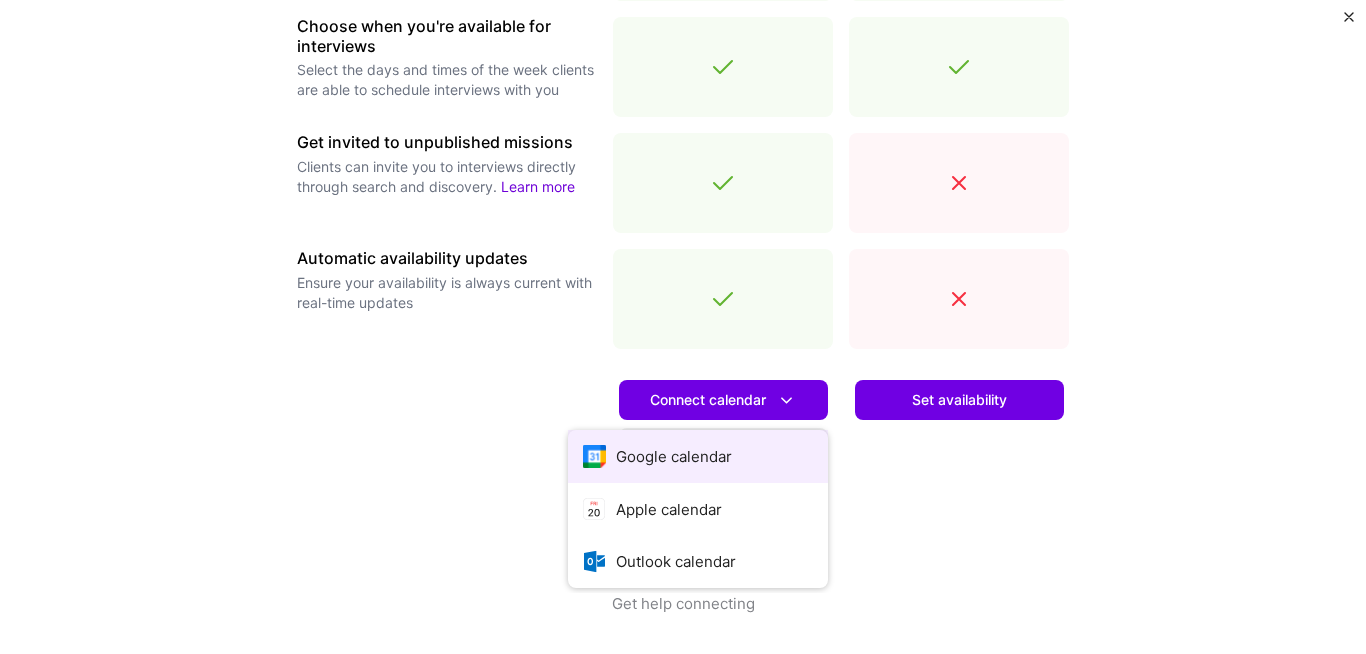 click on "Google calendar" at bounding box center [698, 456] 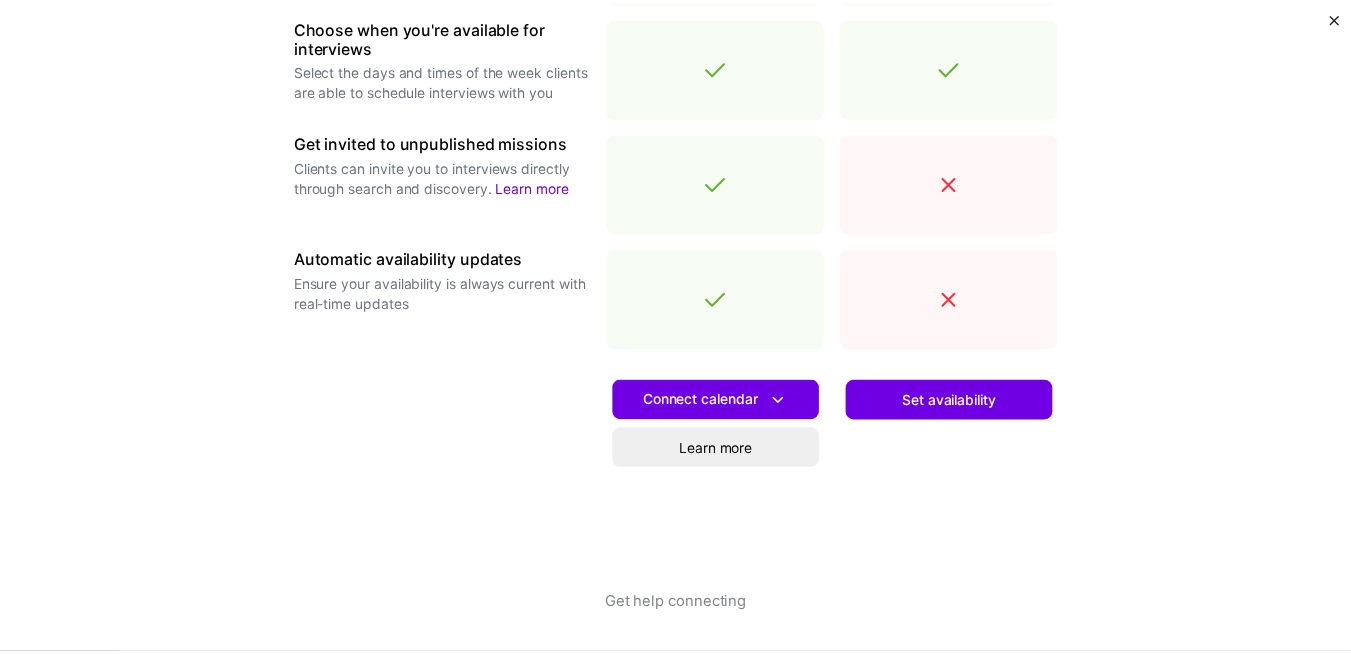 scroll, scrollTop: 0, scrollLeft: 0, axis: both 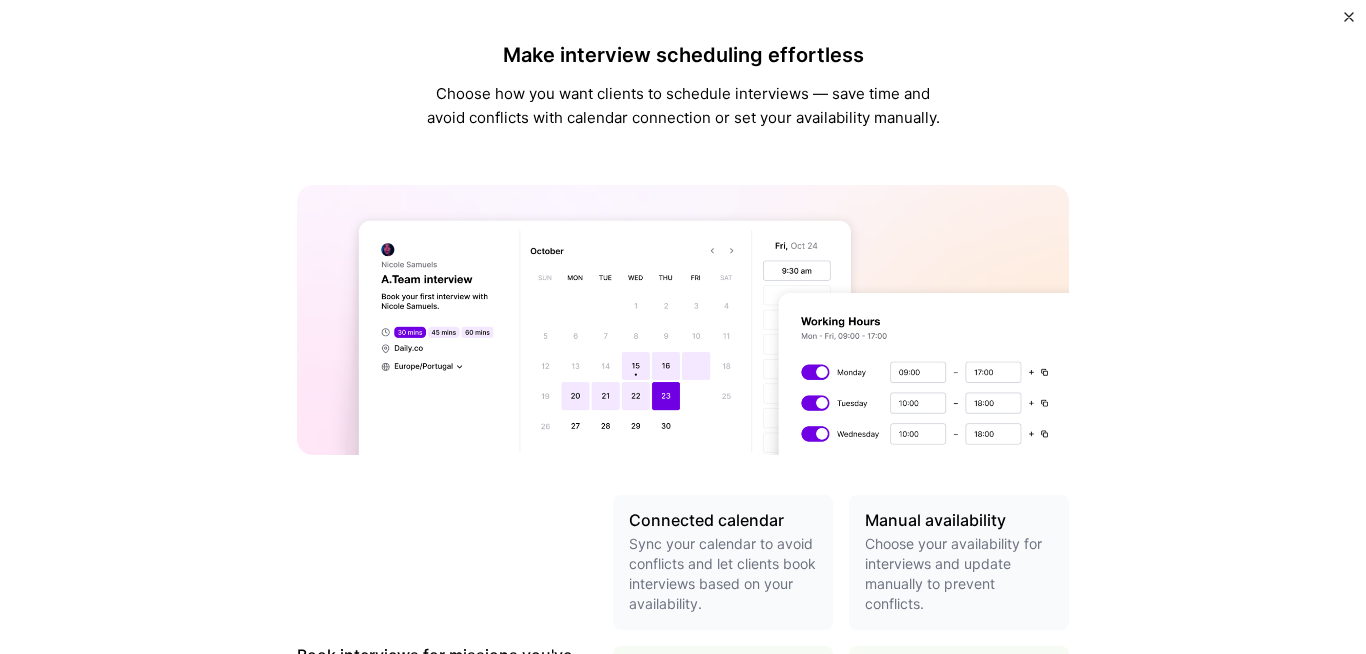 click at bounding box center (1349, 17) 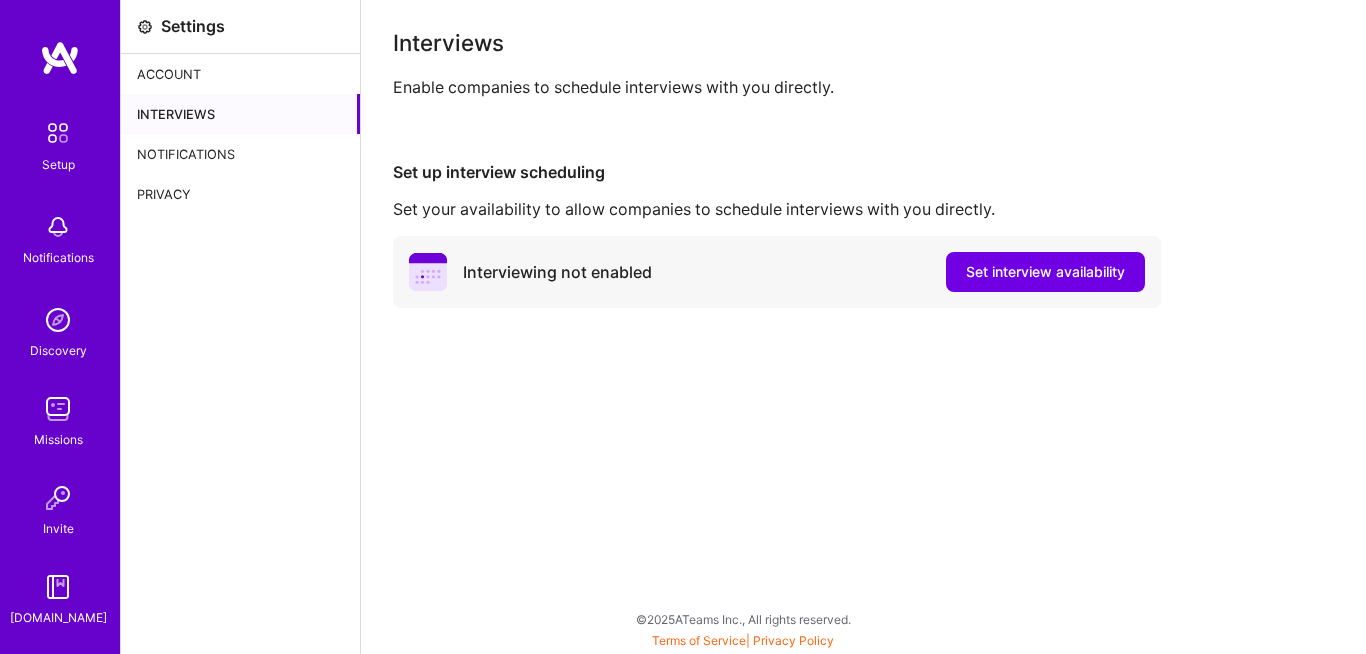 click at bounding box center [60, 58] 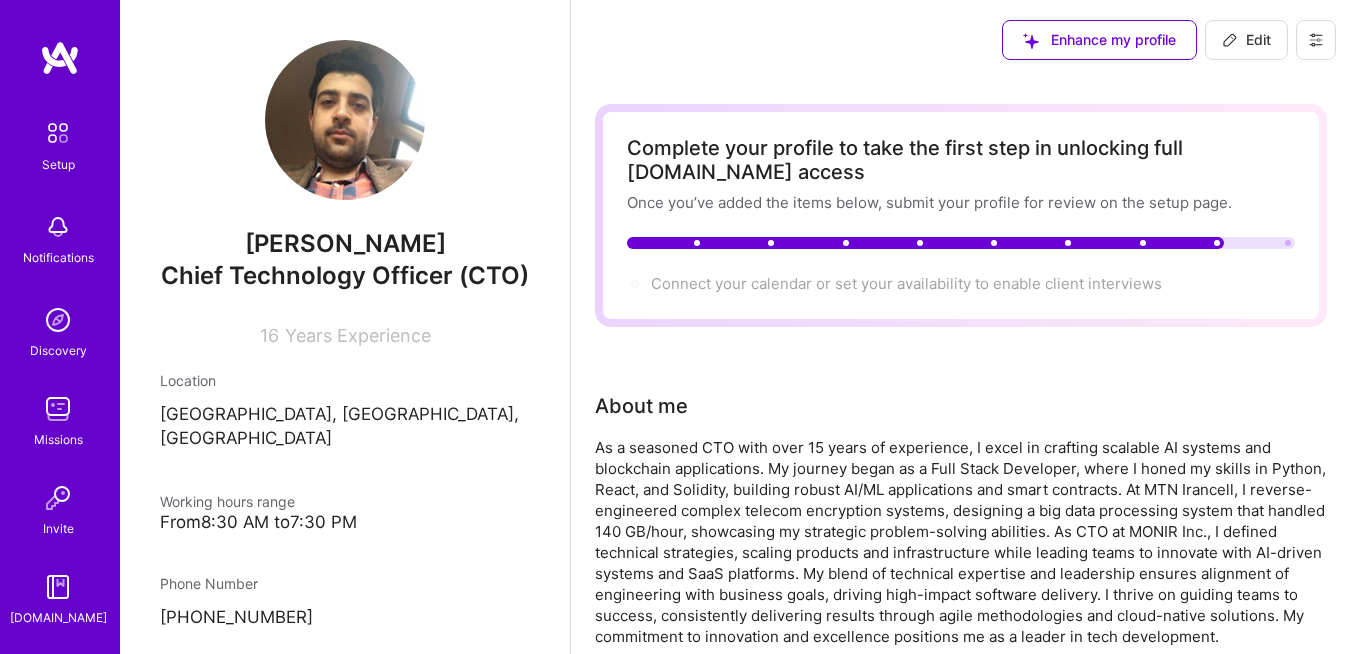 click at bounding box center (1316, 40) 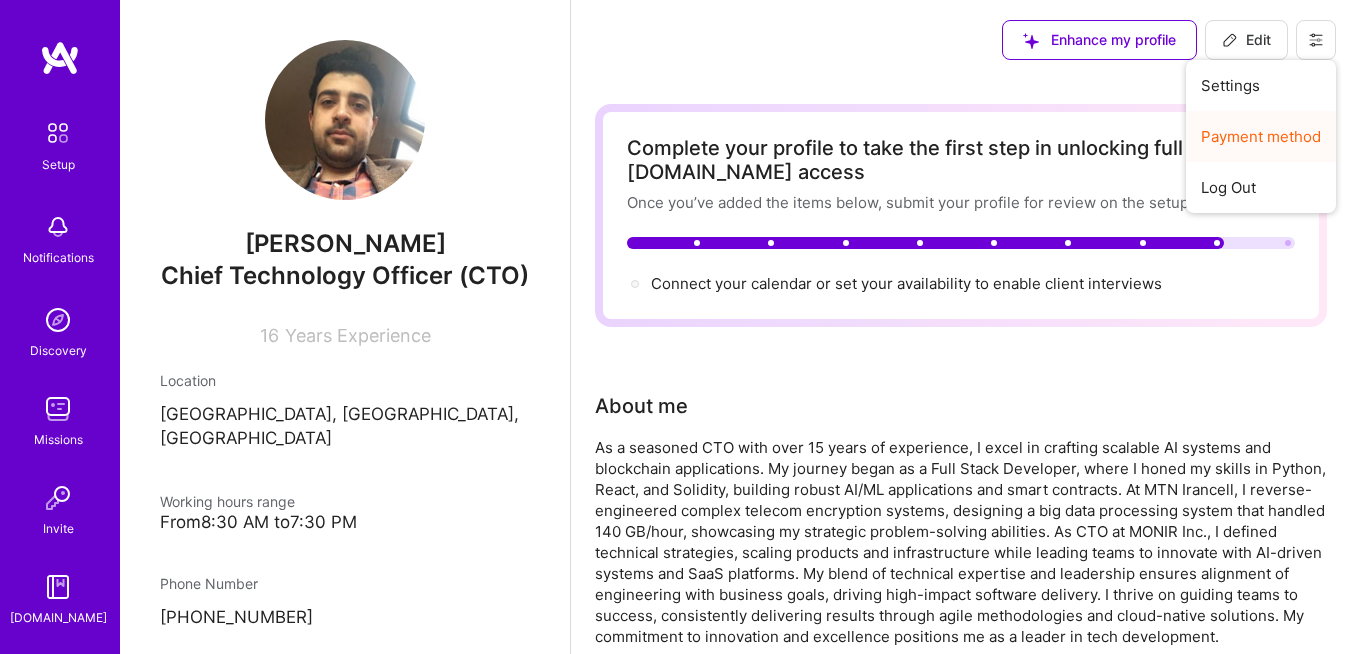 scroll, scrollTop: 0, scrollLeft: 0, axis: both 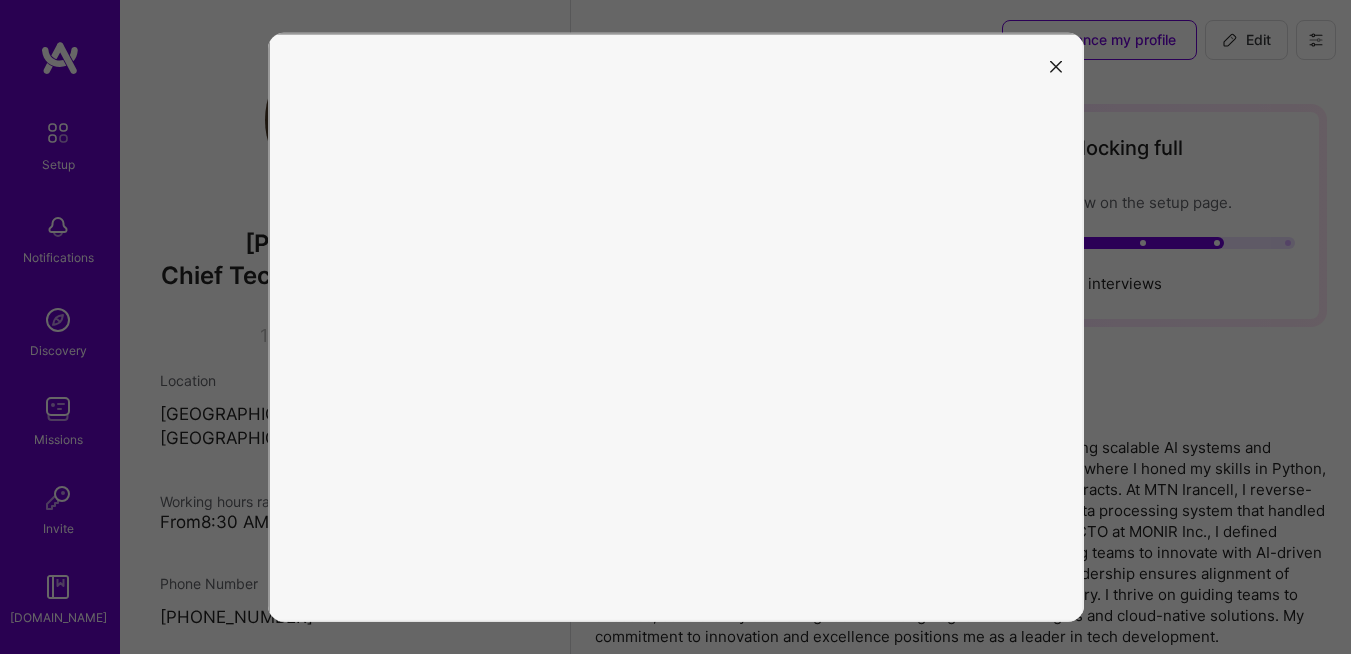 click at bounding box center (1056, 65) 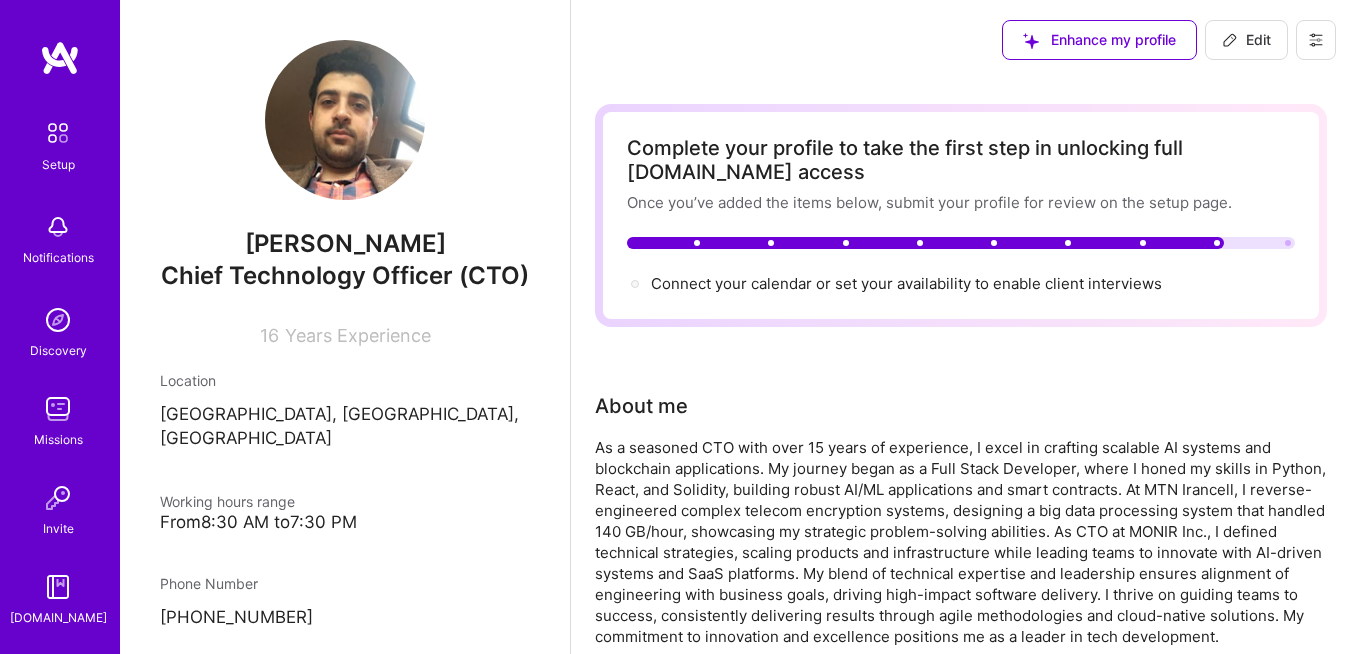 click 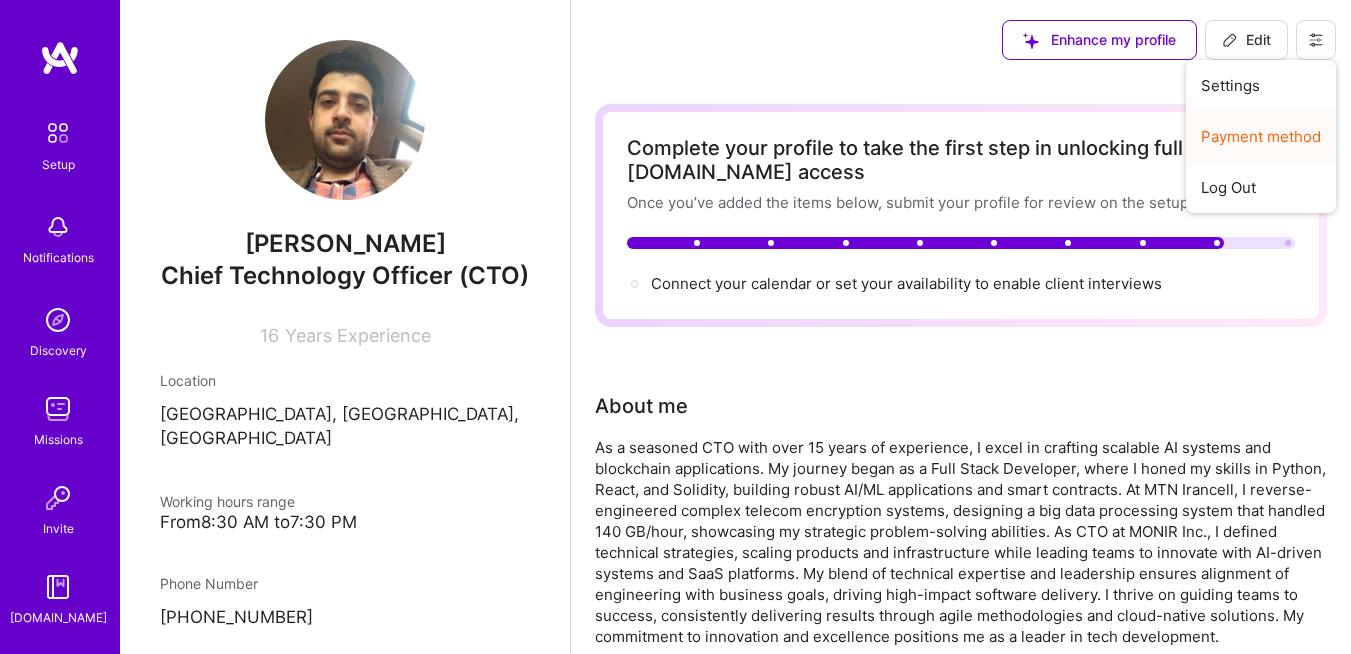 click on "Payment method" at bounding box center [1261, 136] 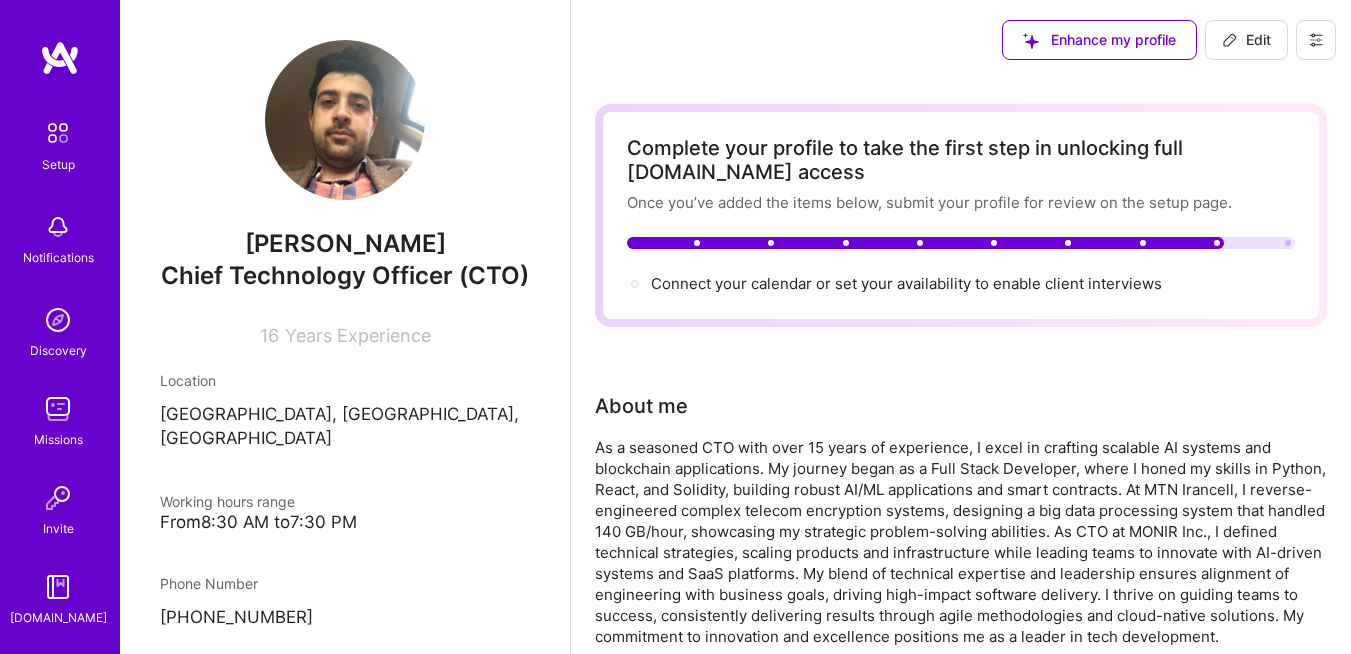 scroll, scrollTop: 0, scrollLeft: 0, axis: both 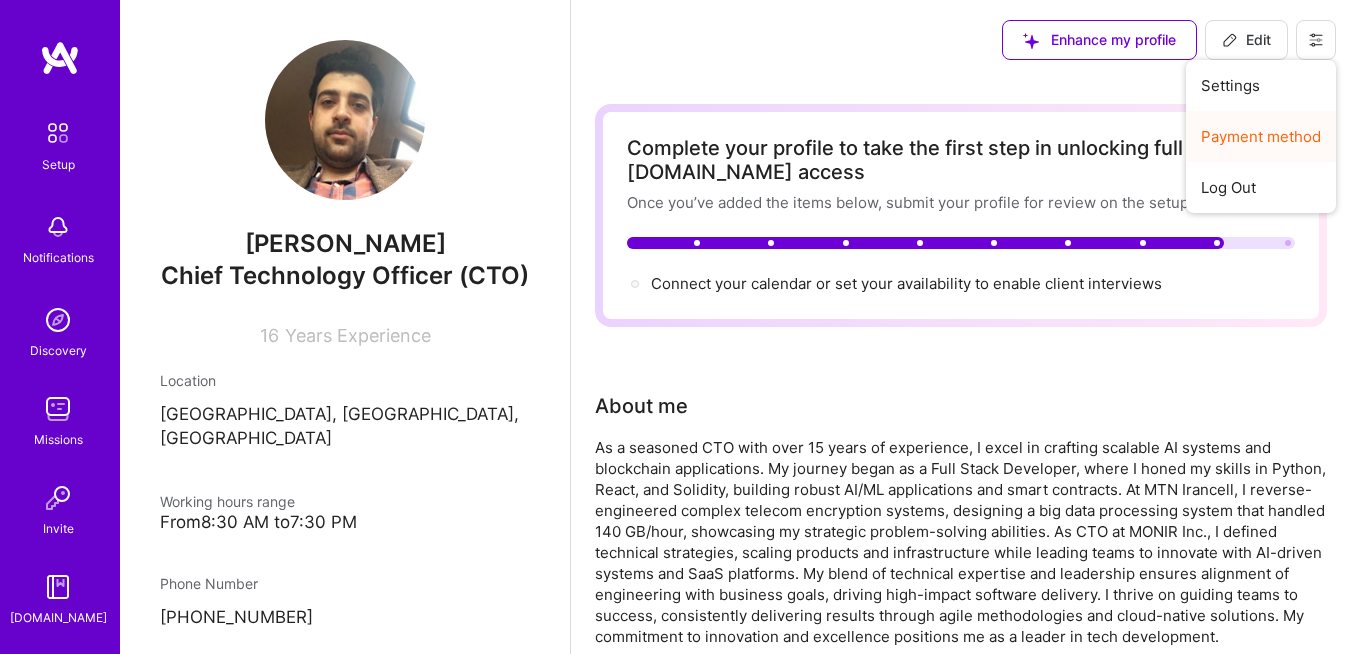 click on "Payment method" at bounding box center [1261, 136] 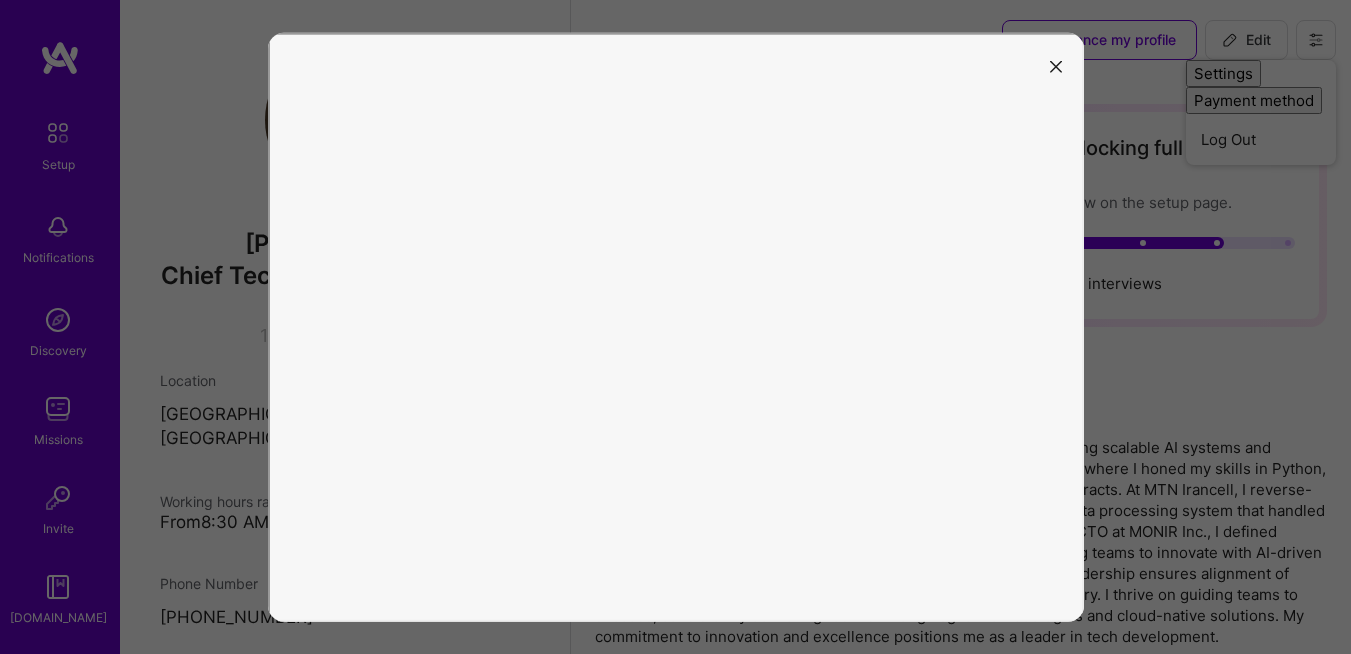 click at bounding box center [1056, 65] 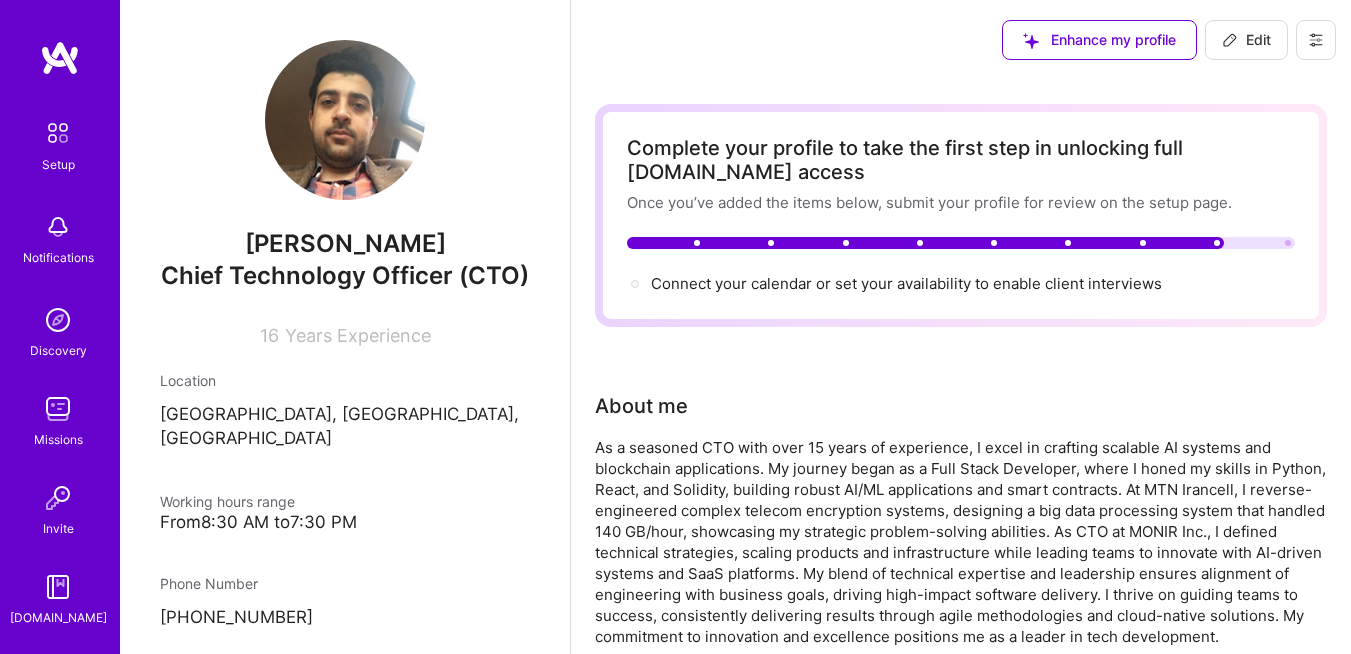 click on "About me" at bounding box center (961, 406) 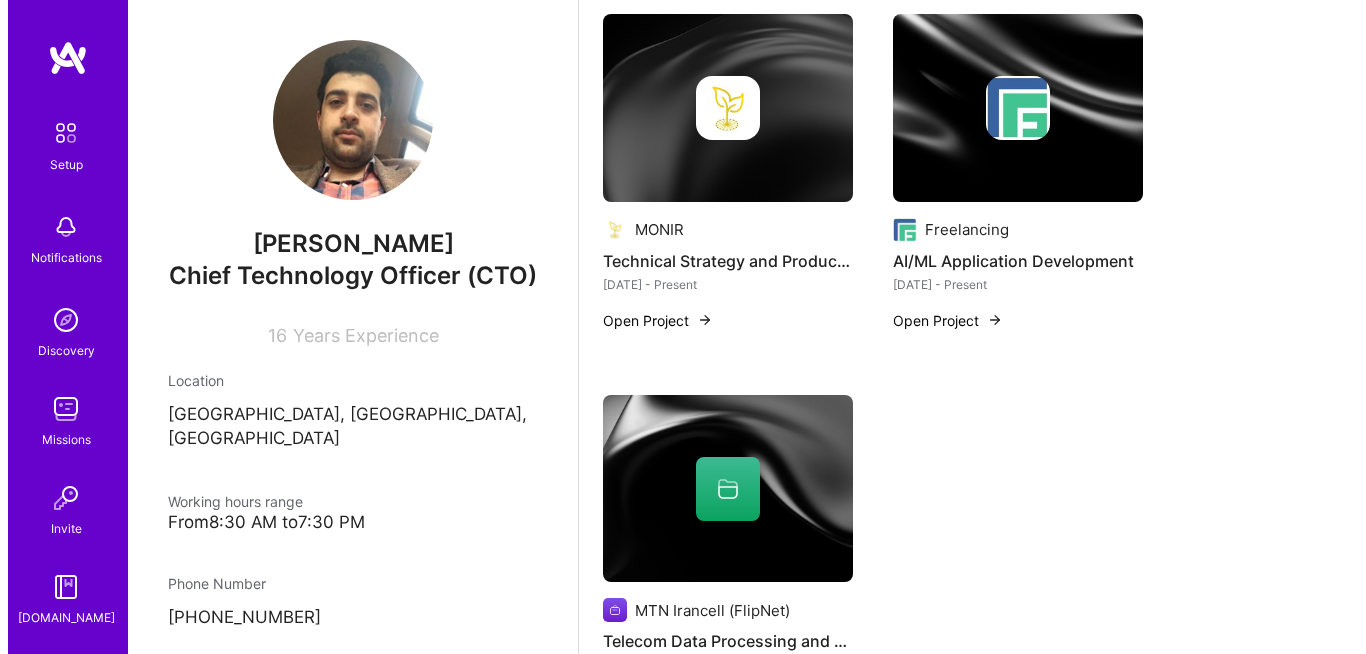 scroll, scrollTop: 0, scrollLeft: 0, axis: both 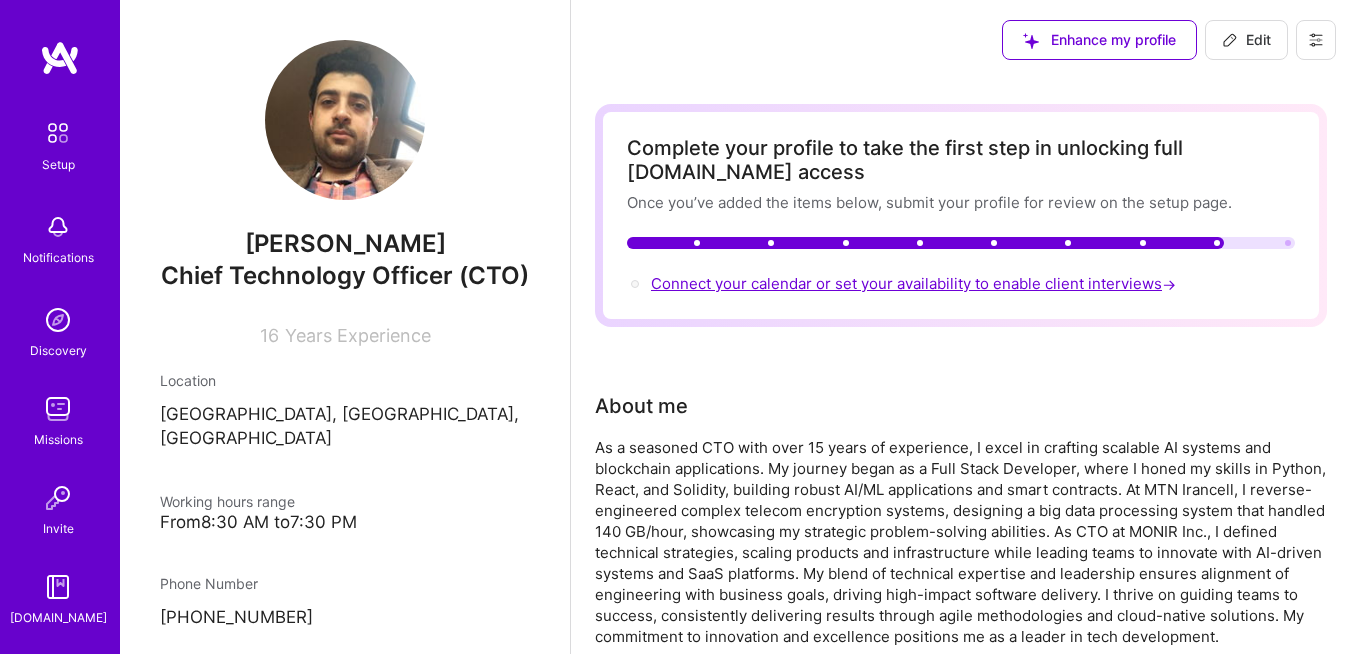 click on "Connect your calendar or set your availability to enable client interviews  →" at bounding box center (915, 283) 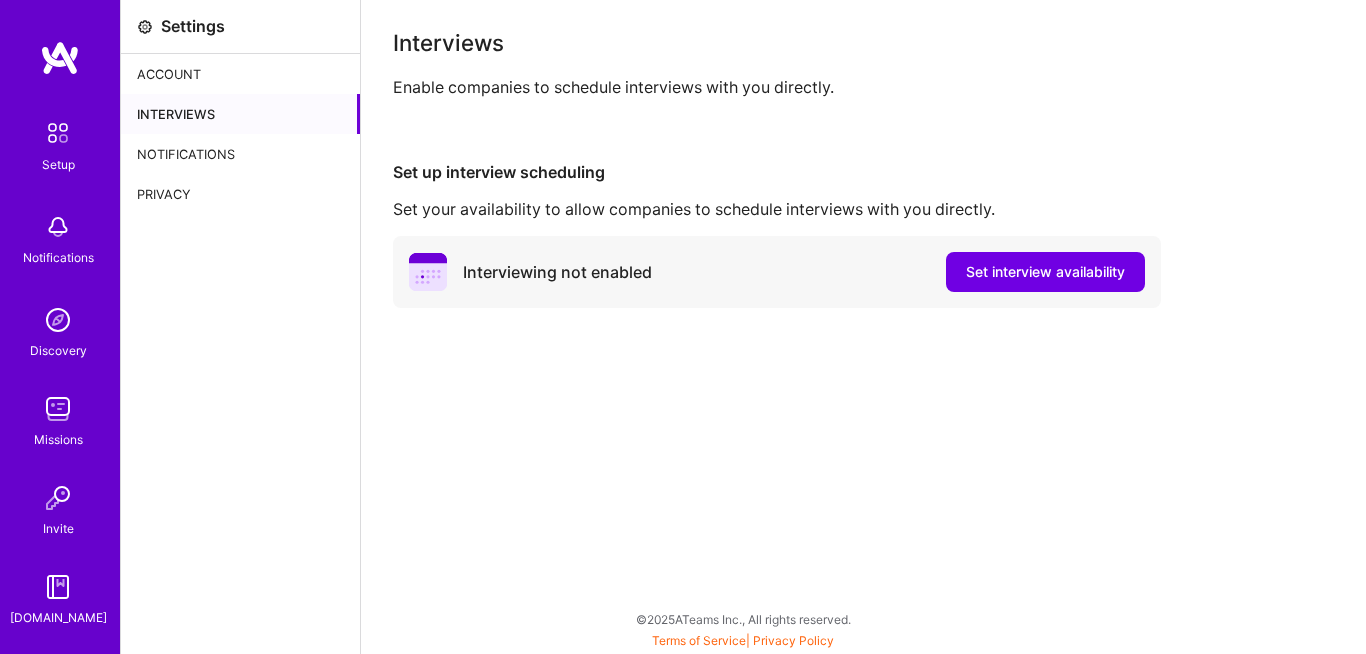 click on "Privacy" at bounding box center [240, 194] 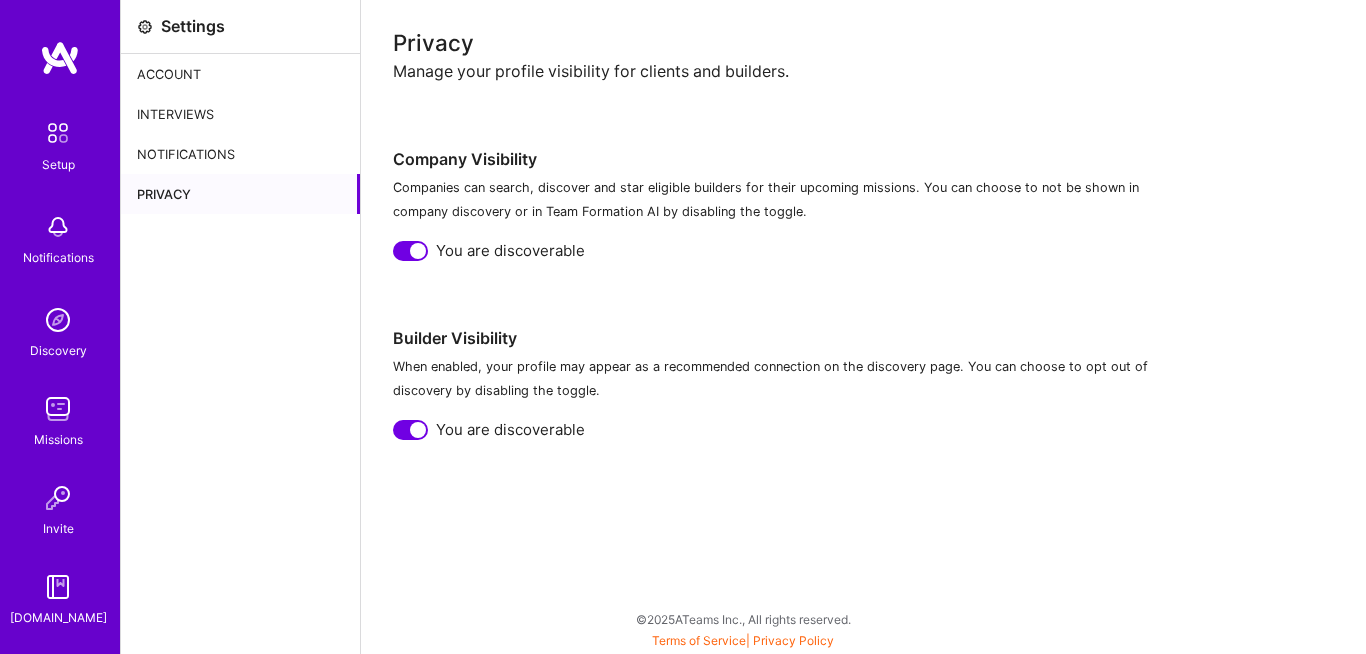 click on "Account" at bounding box center (240, 74) 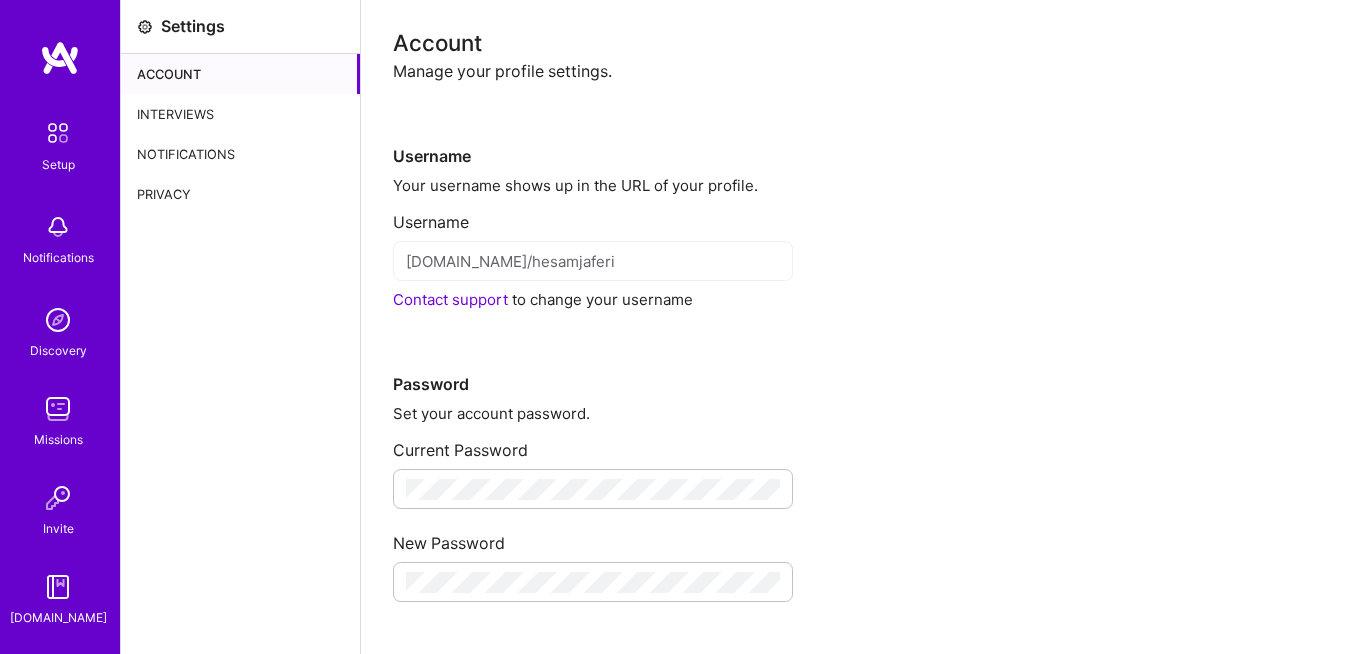 click on "Interviews" at bounding box center (240, 114) 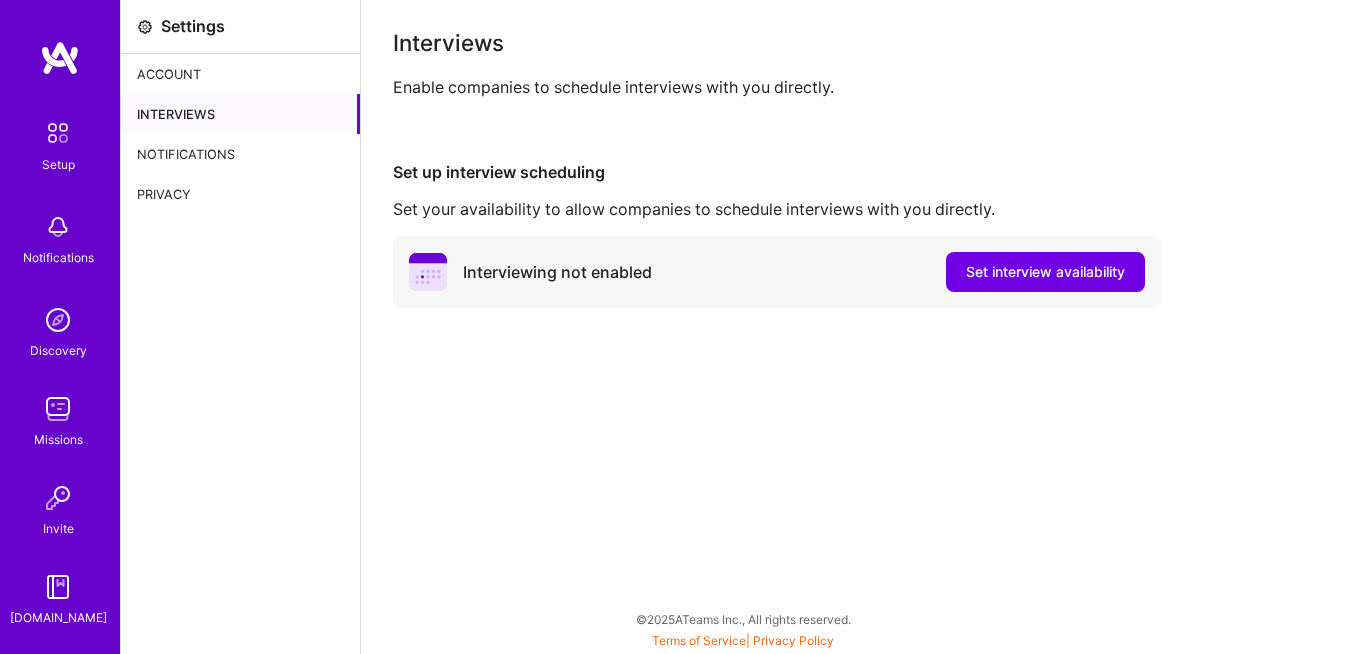 click on "Notifications" at bounding box center (240, 154) 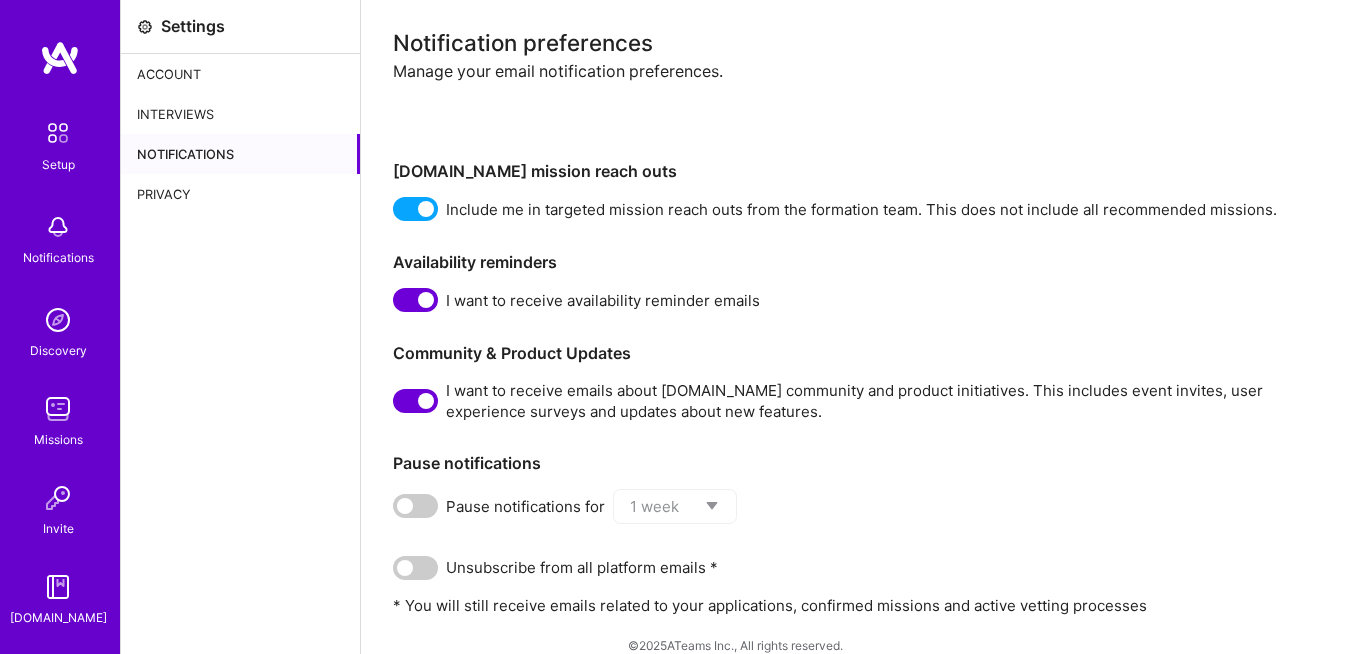 click on "Interviews" at bounding box center [240, 114] 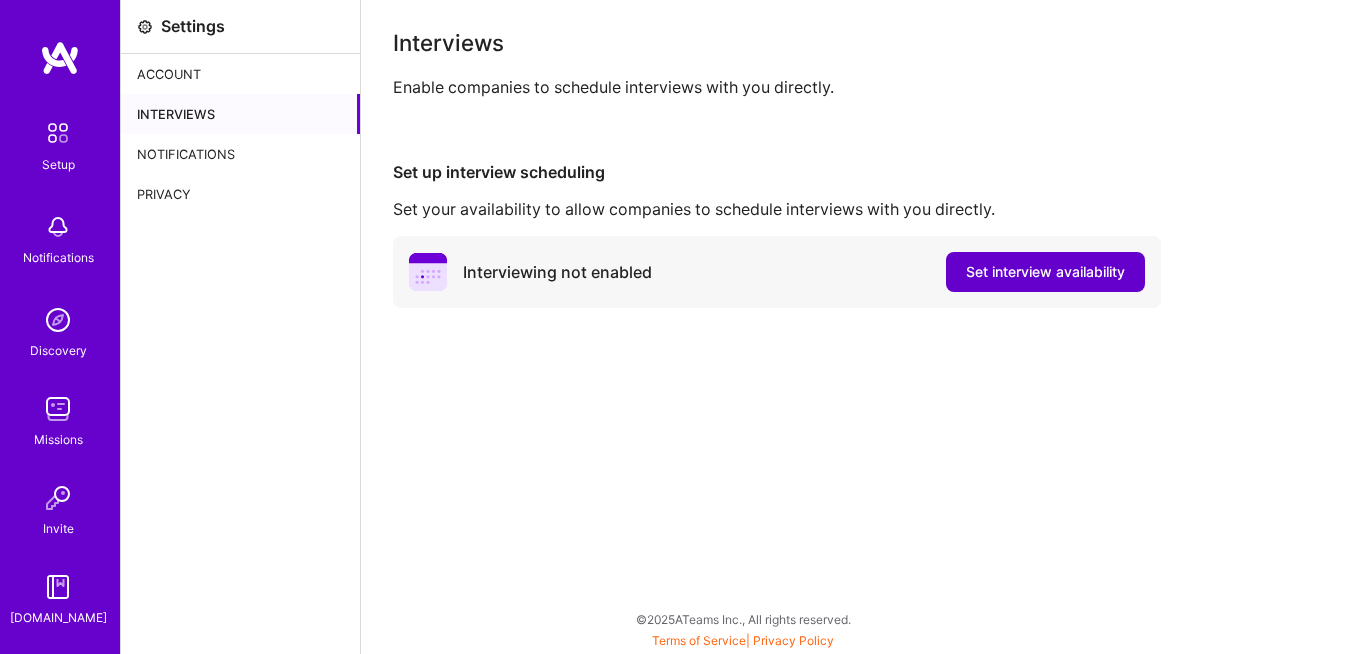click on "Set interview availability" at bounding box center [1045, 272] 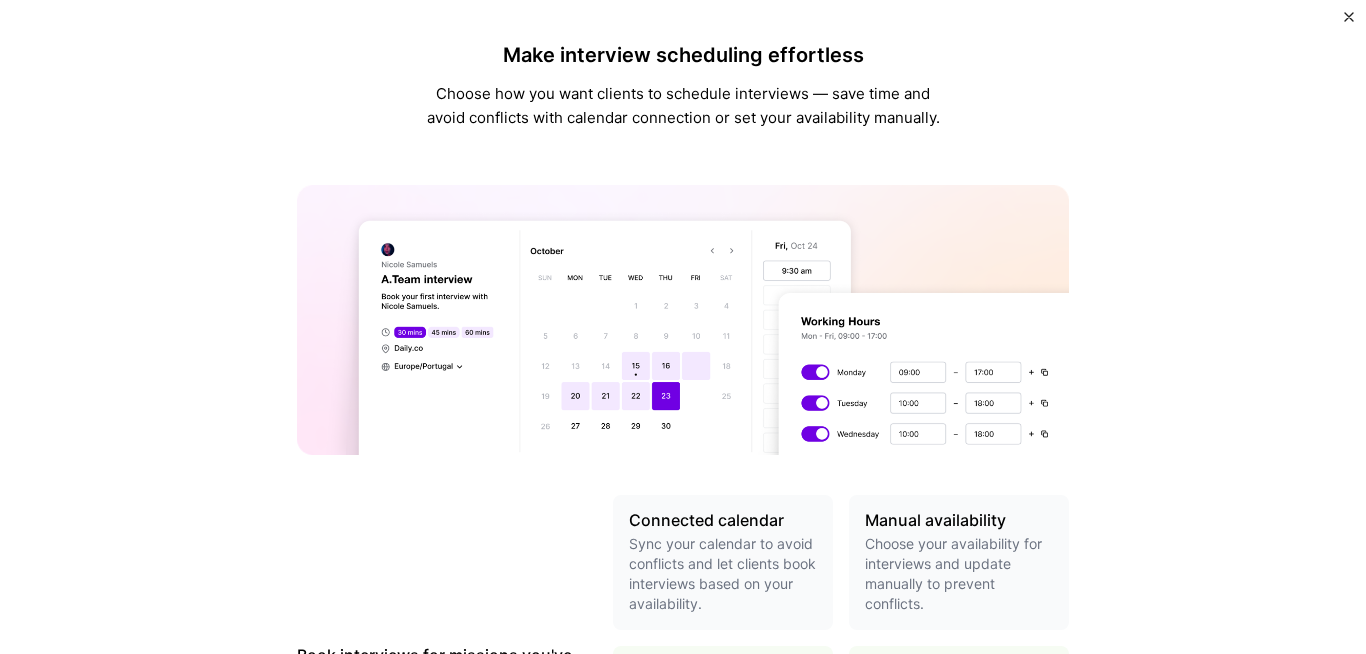 scroll, scrollTop: 747, scrollLeft: 0, axis: vertical 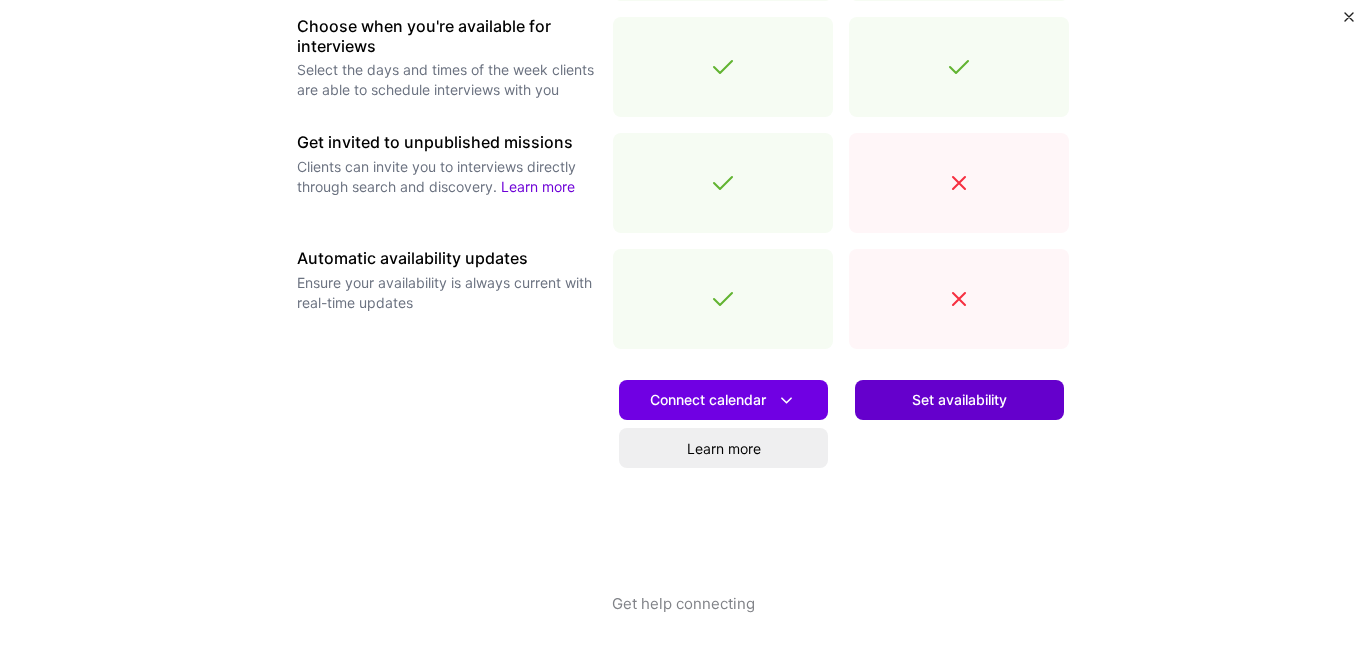 click on "Set availability" at bounding box center (959, 400) 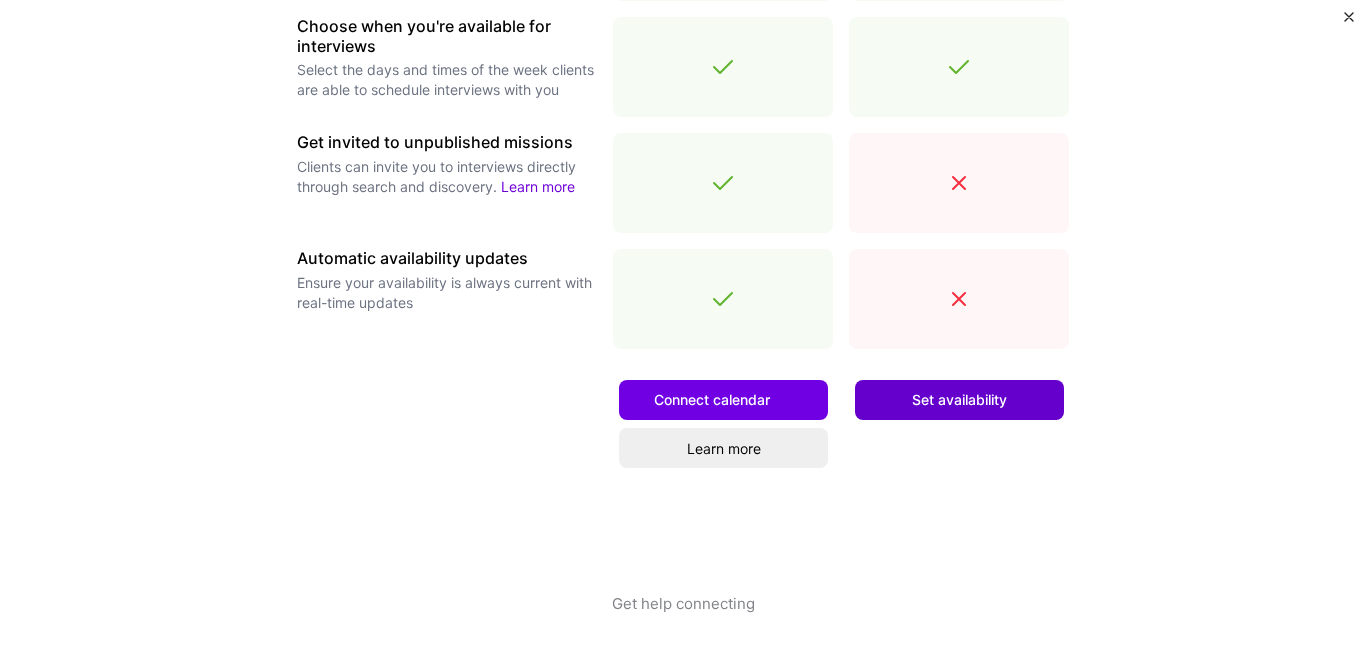 scroll, scrollTop: 0, scrollLeft: 0, axis: both 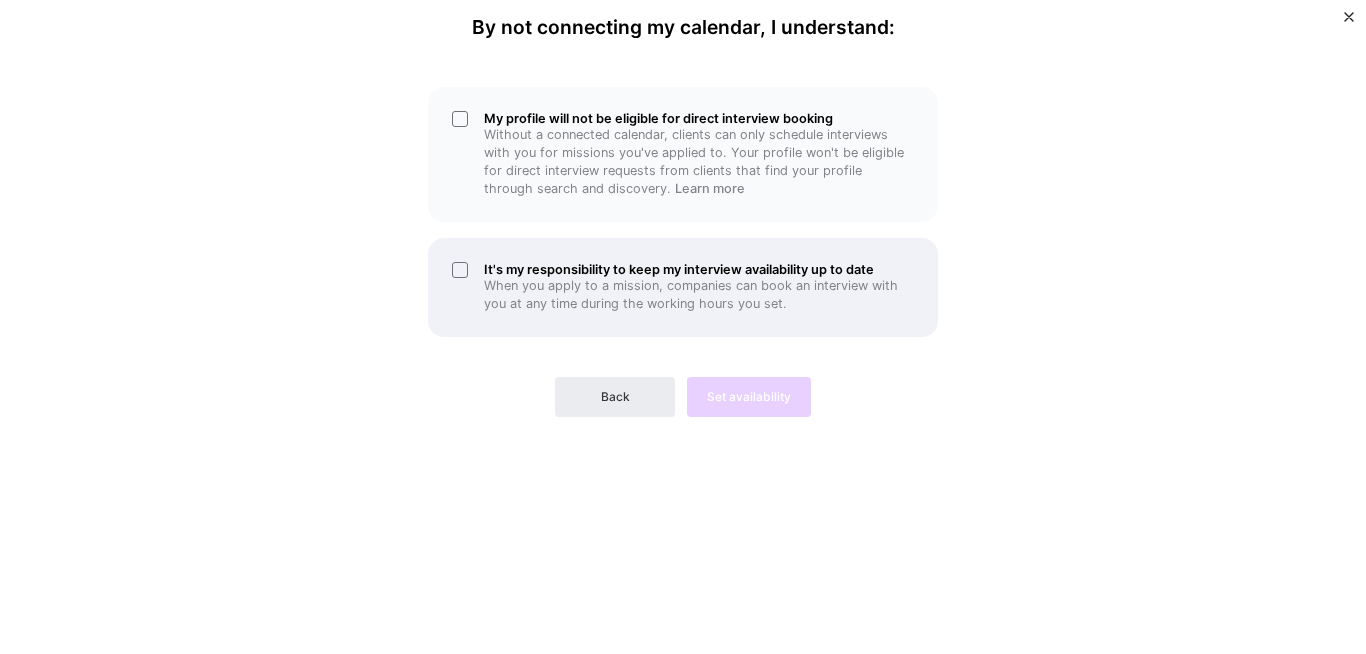 click on "When you apply to a mission, companies can book an interview with you at any time during the working hours you set." at bounding box center (699, 295) 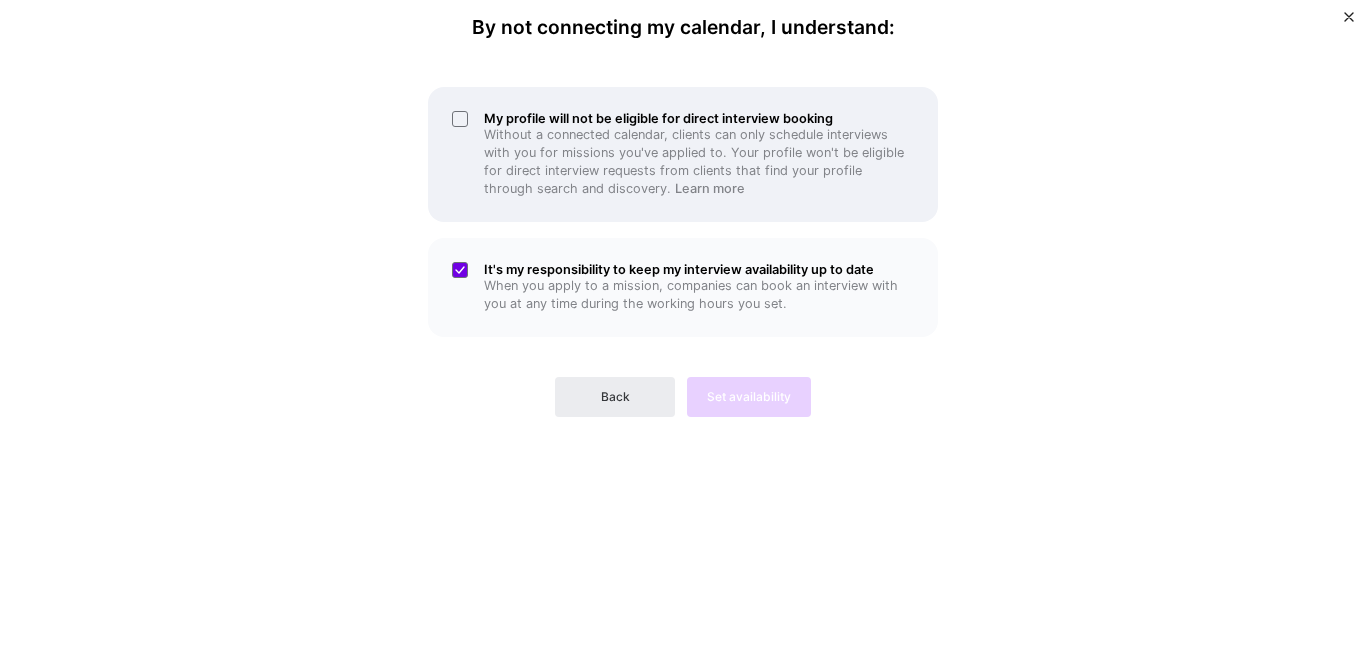 click on "Without a connected calendar, clients can only schedule interviews with you for missions you've applied to. Your profile won't be eligible for direct interview requests from clients that find your profile through search and discovery.   Learn more" at bounding box center [699, 162] 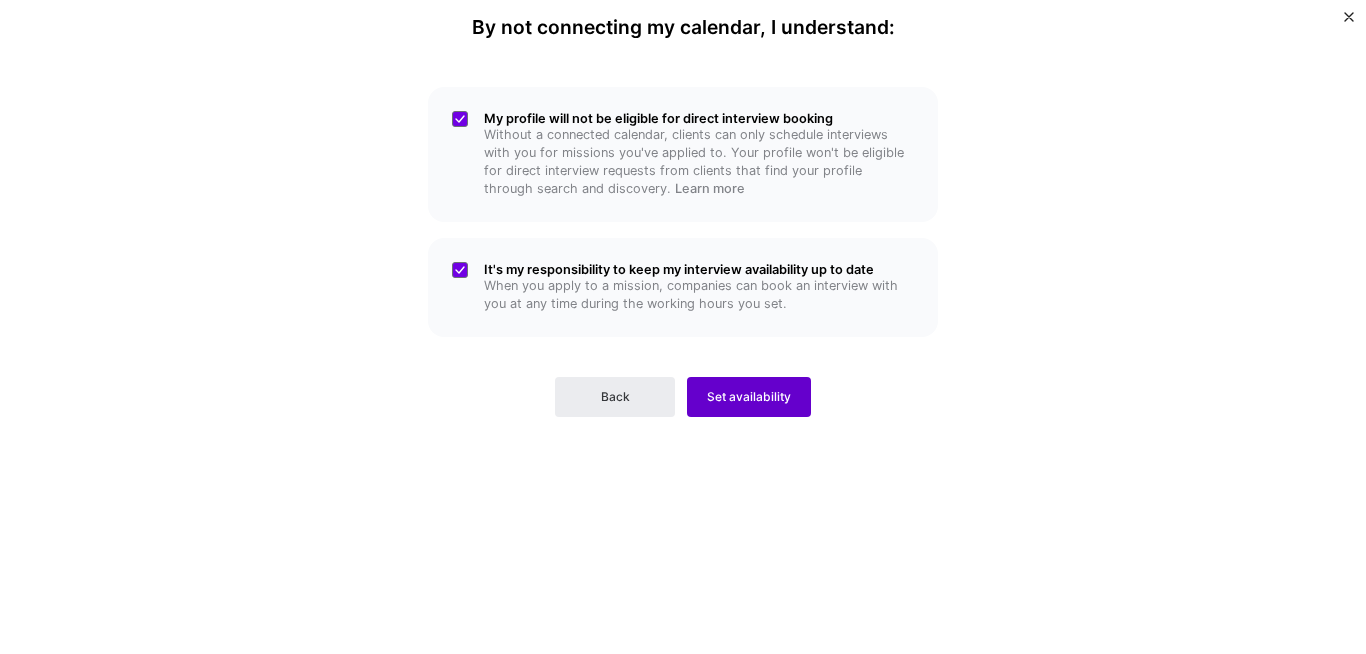 click on "Set availability" at bounding box center (749, 397) 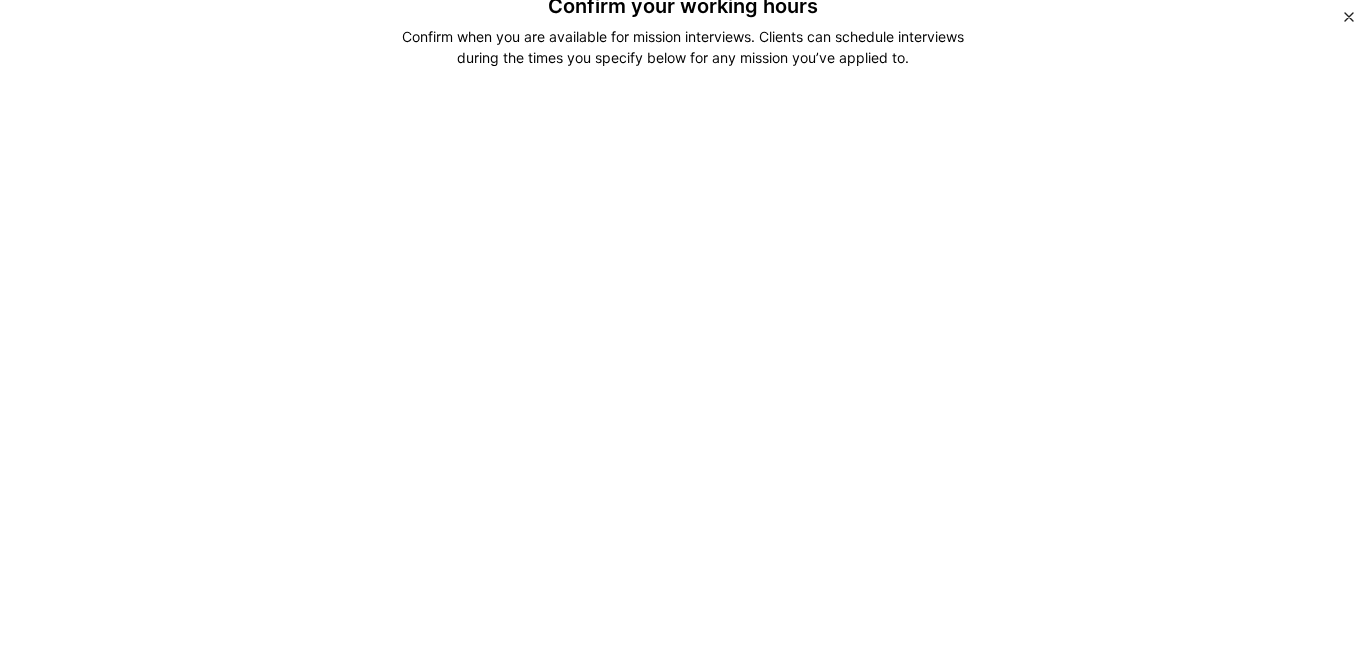 scroll, scrollTop: 0, scrollLeft: 0, axis: both 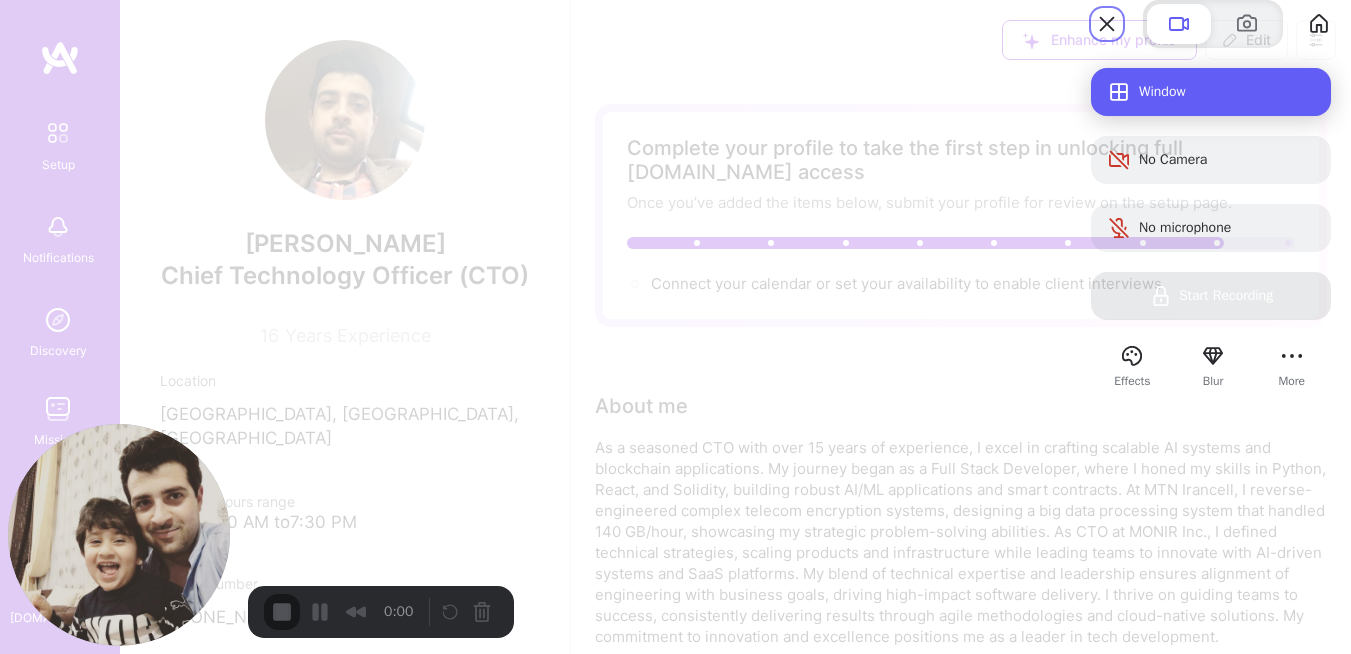 click on "Window" at bounding box center [1211, 92] 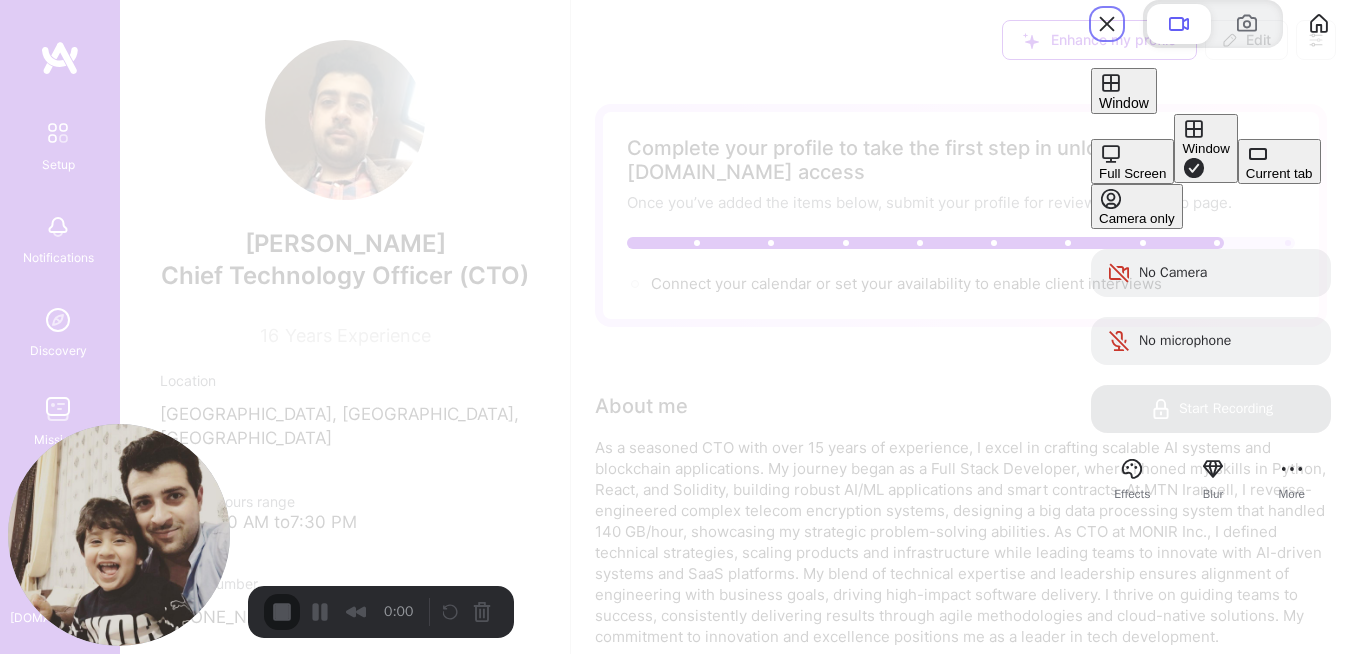 click on "Current tab" at bounding box center (1279, 173) 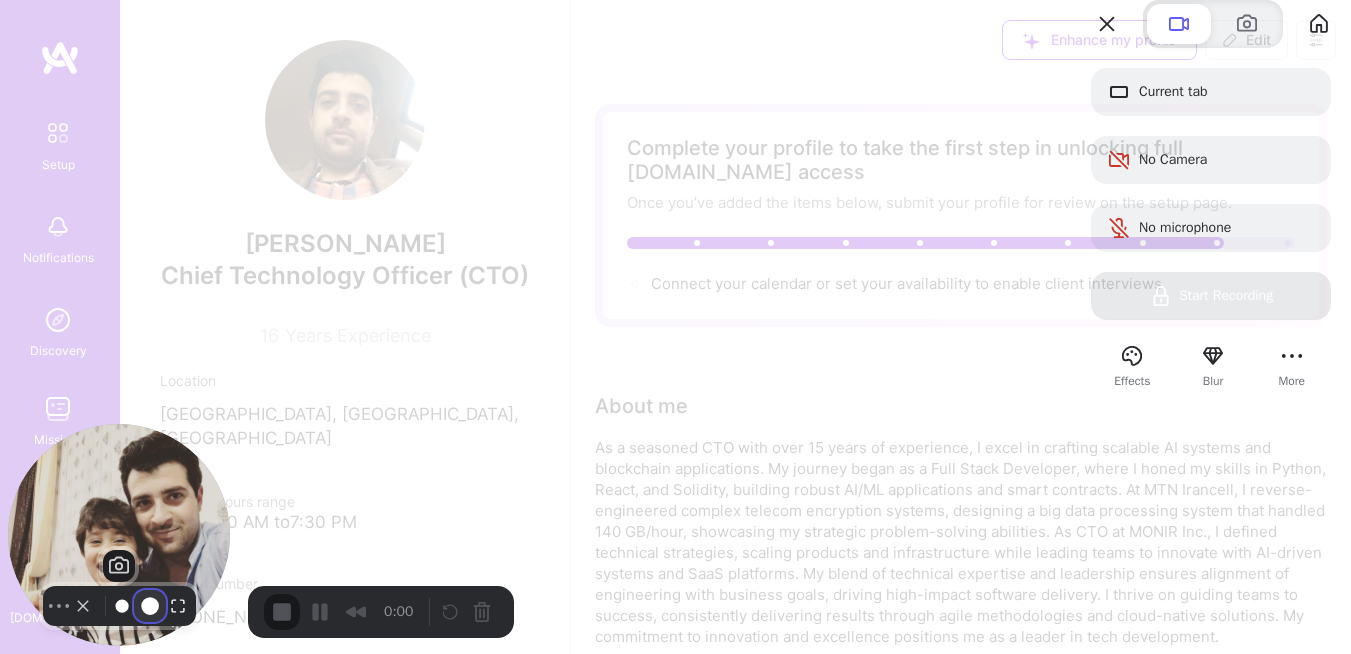 click at bounding box center (150, 606) 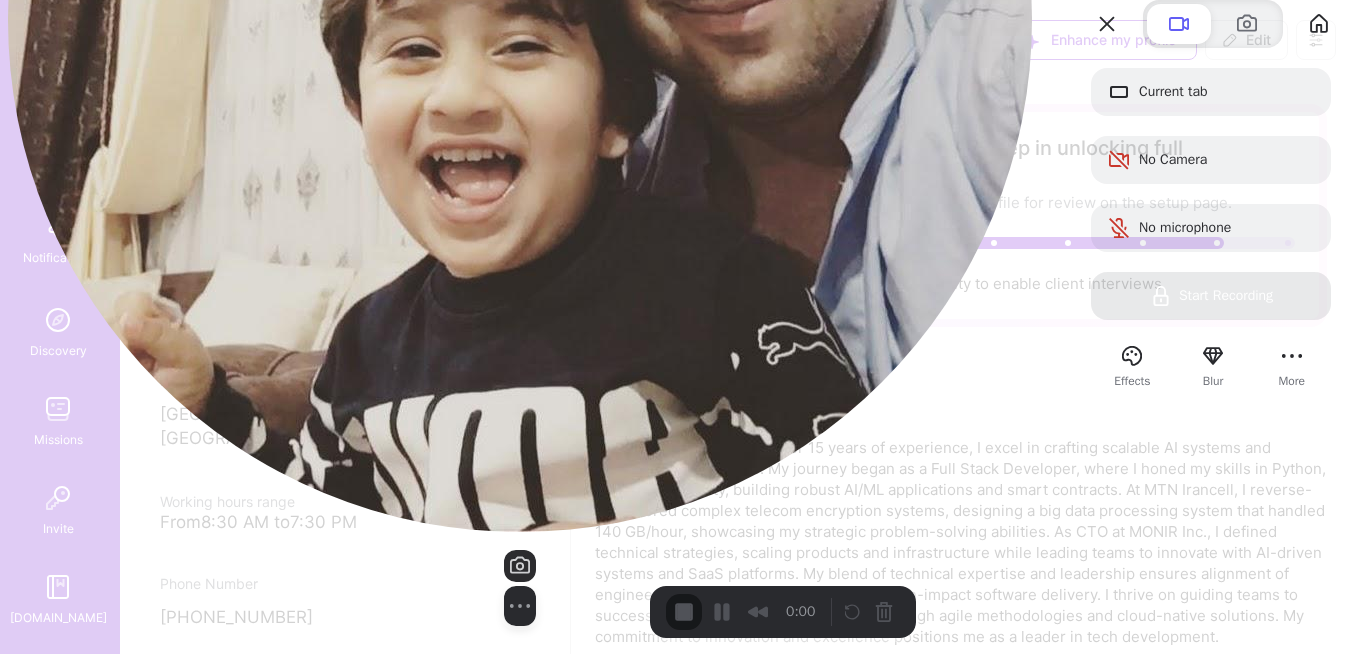 click at bounding box center [520, 566] 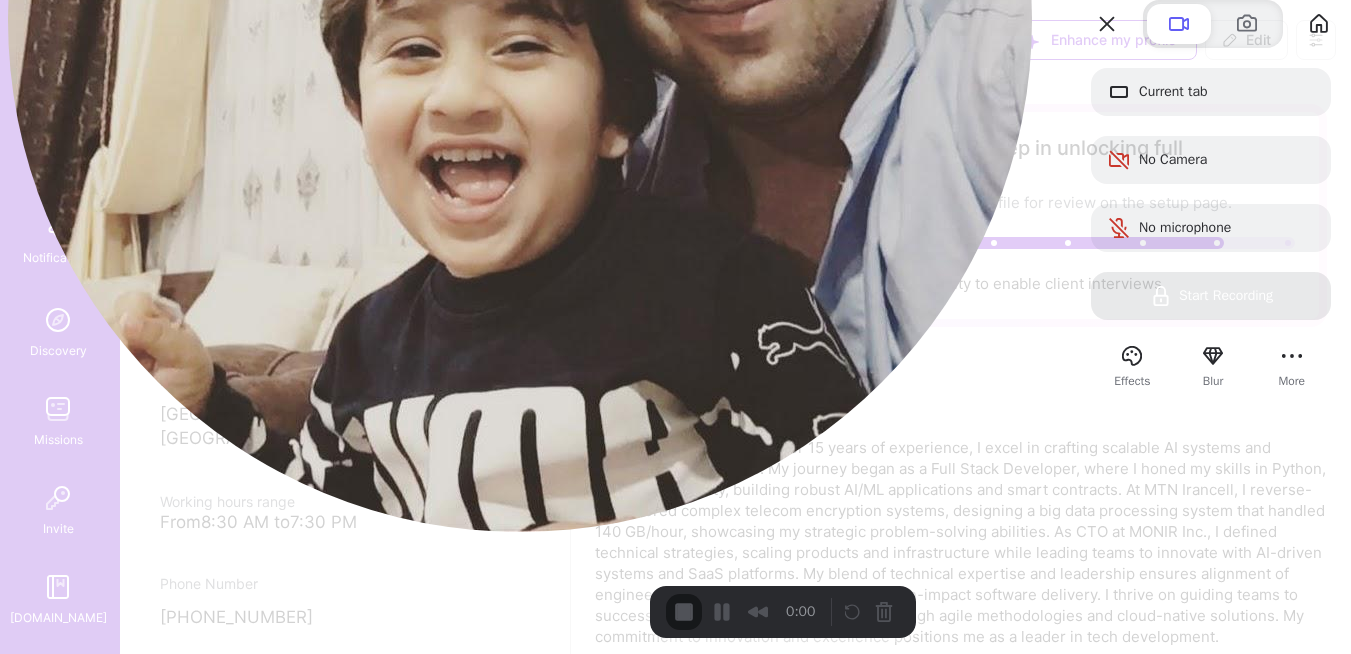 type 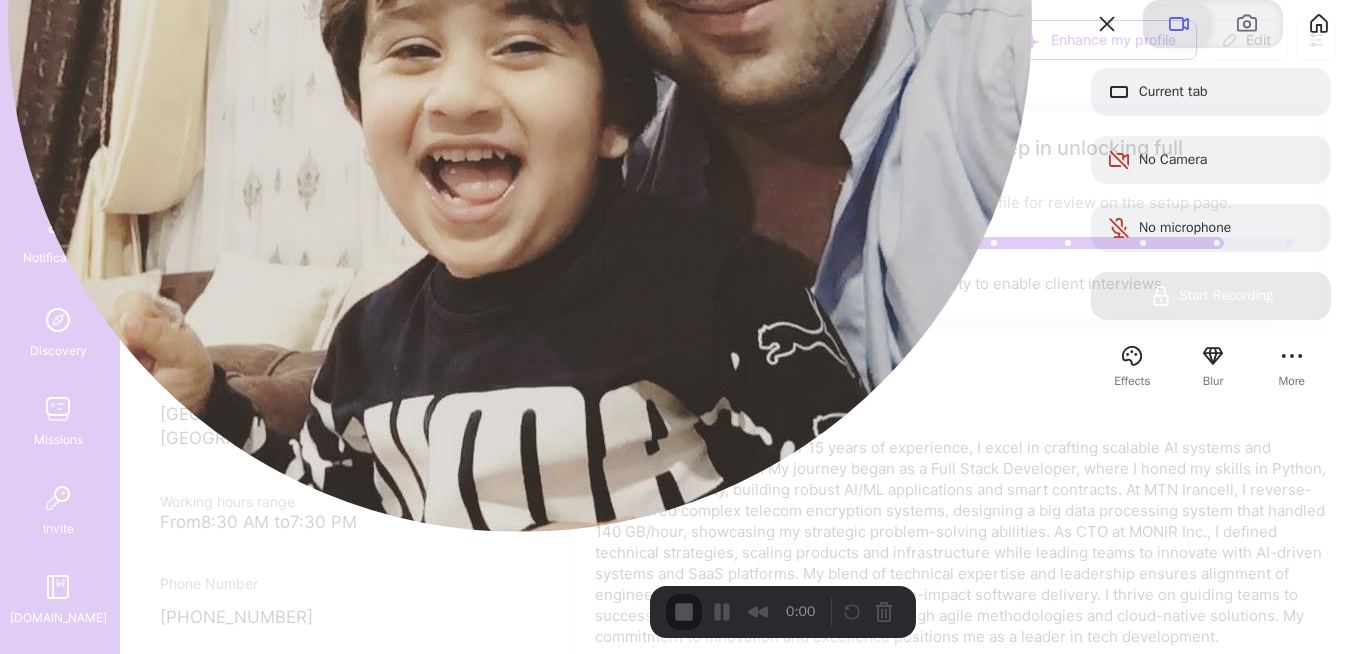 click at bounding box center (1179, 24) 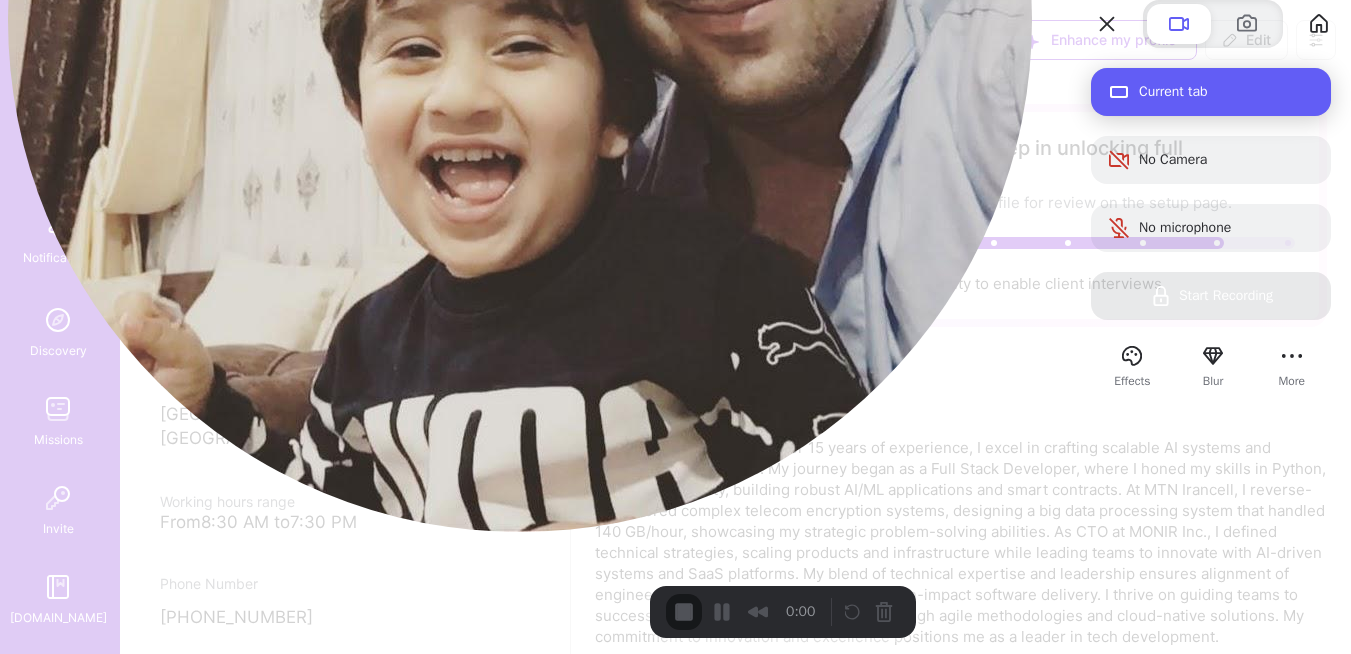 click on "Current tab" at bounding box center (1227, 92) 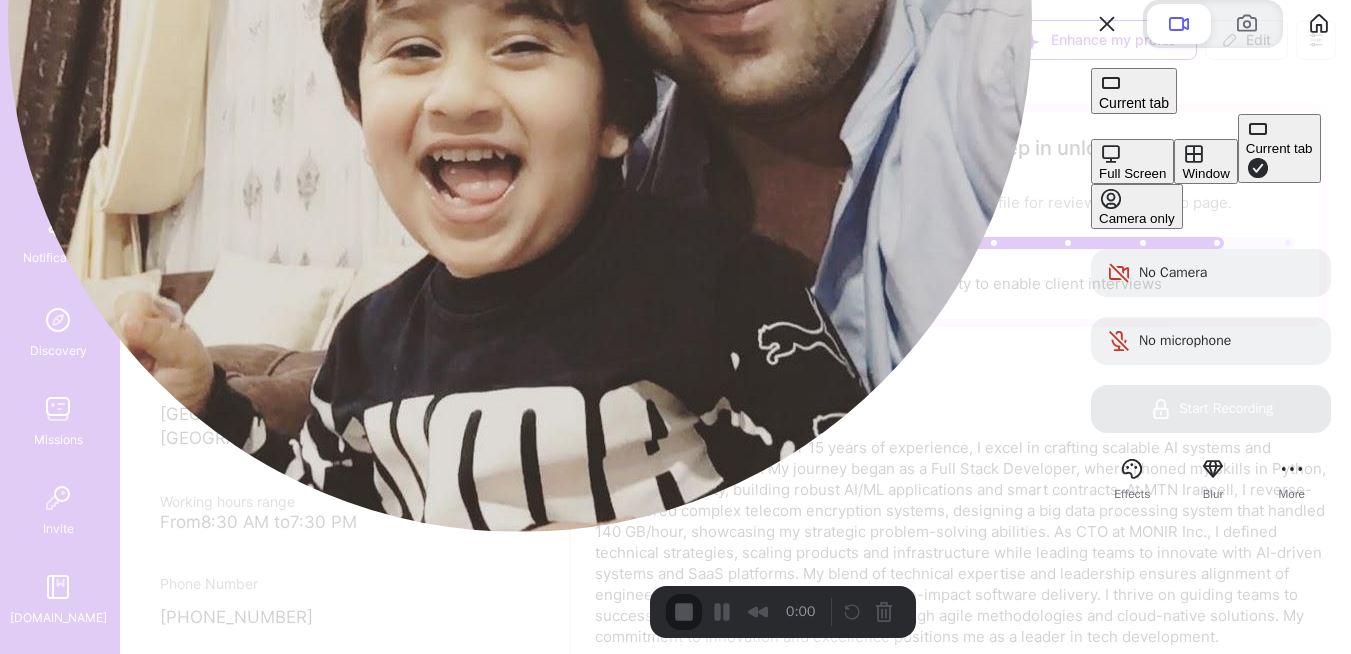 click on "Current tab Full Screen Window Current tab Camera only No Camera No microphone Start Recording" at bounding box center [1211, 250] 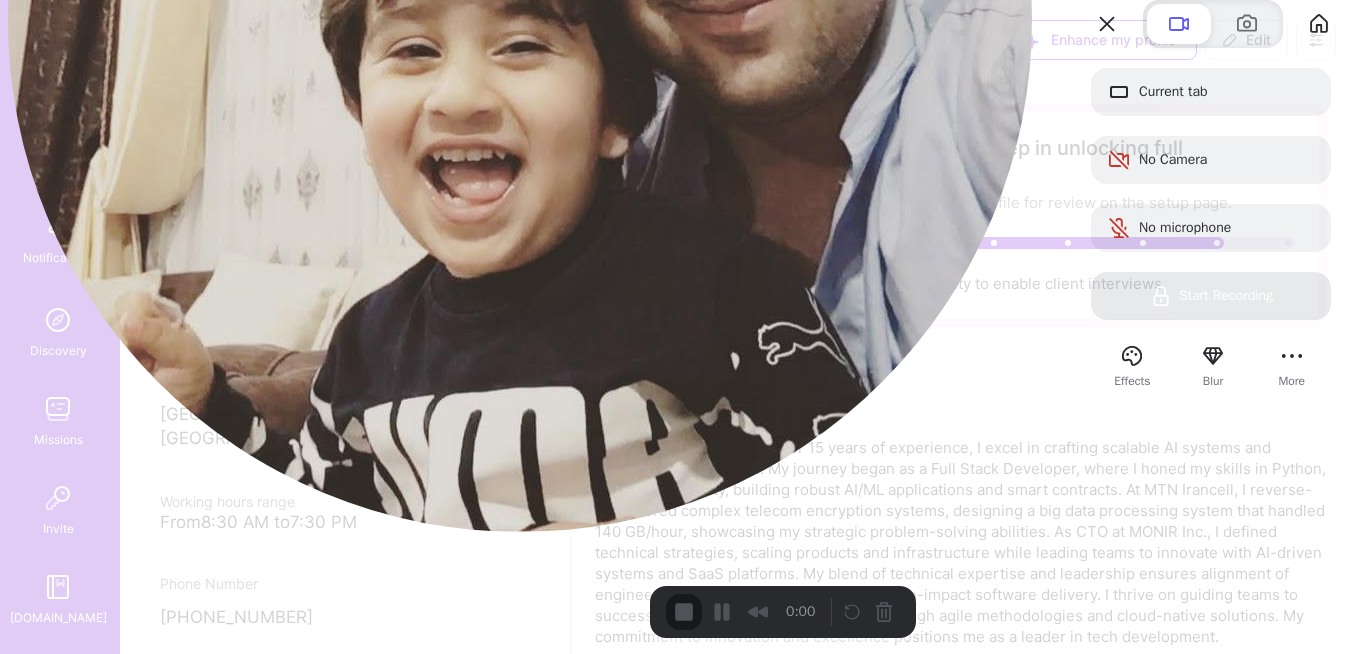 click on "Current tab No Camera No microphone Start Recording" at bounding box center (1211, 194) 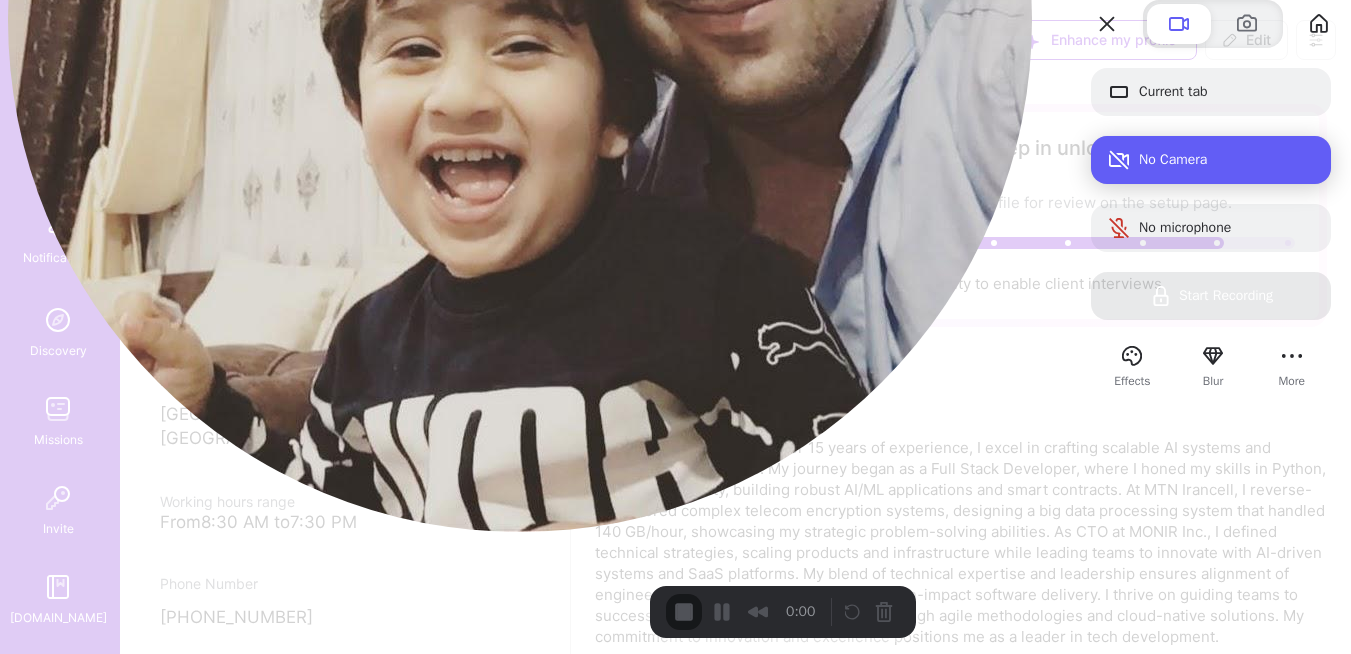 click on "No Camera" at bounding box center (1227, 160) 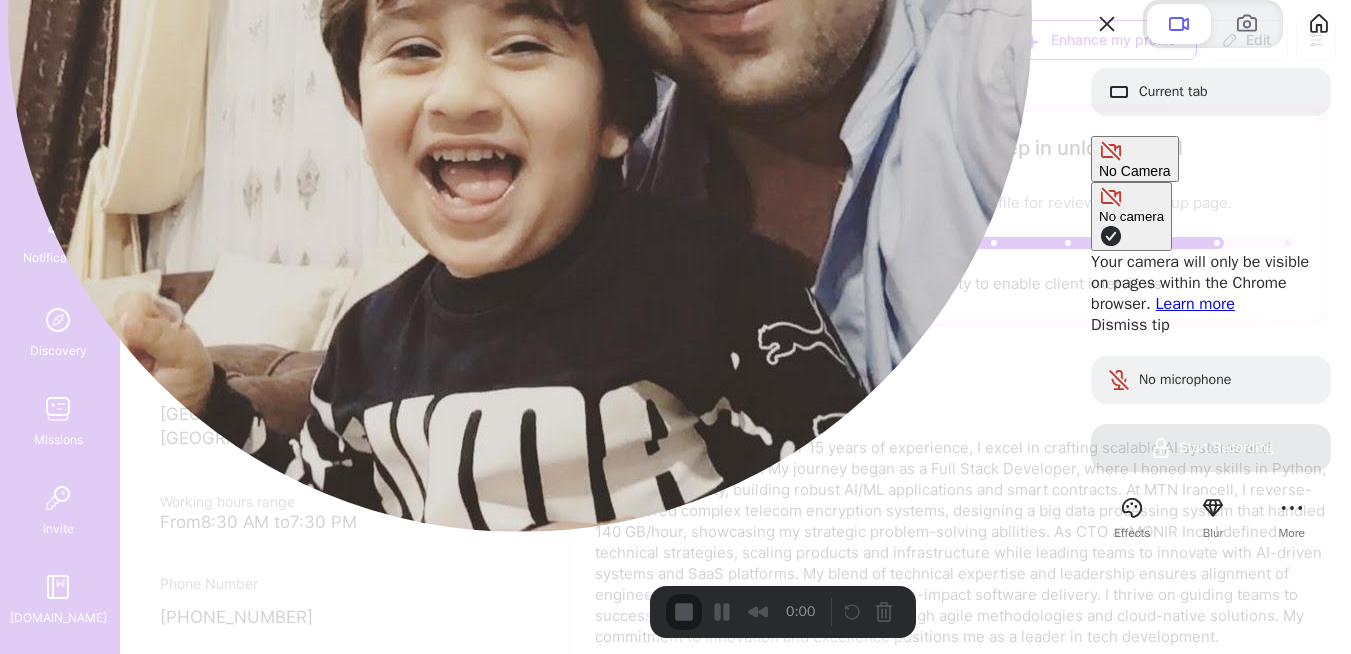 click on "Dismiss tip" at bounding box center [1130, 325] 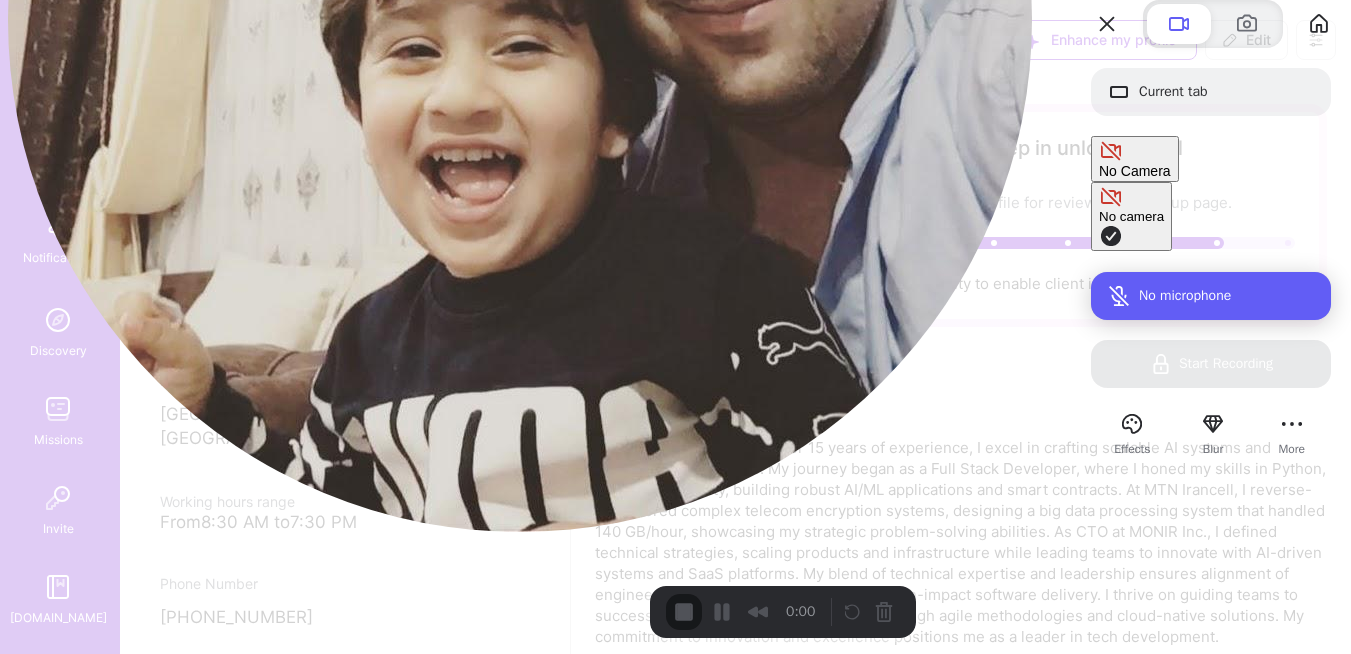 click on "No microphone" at bounding box center (1211, 296) 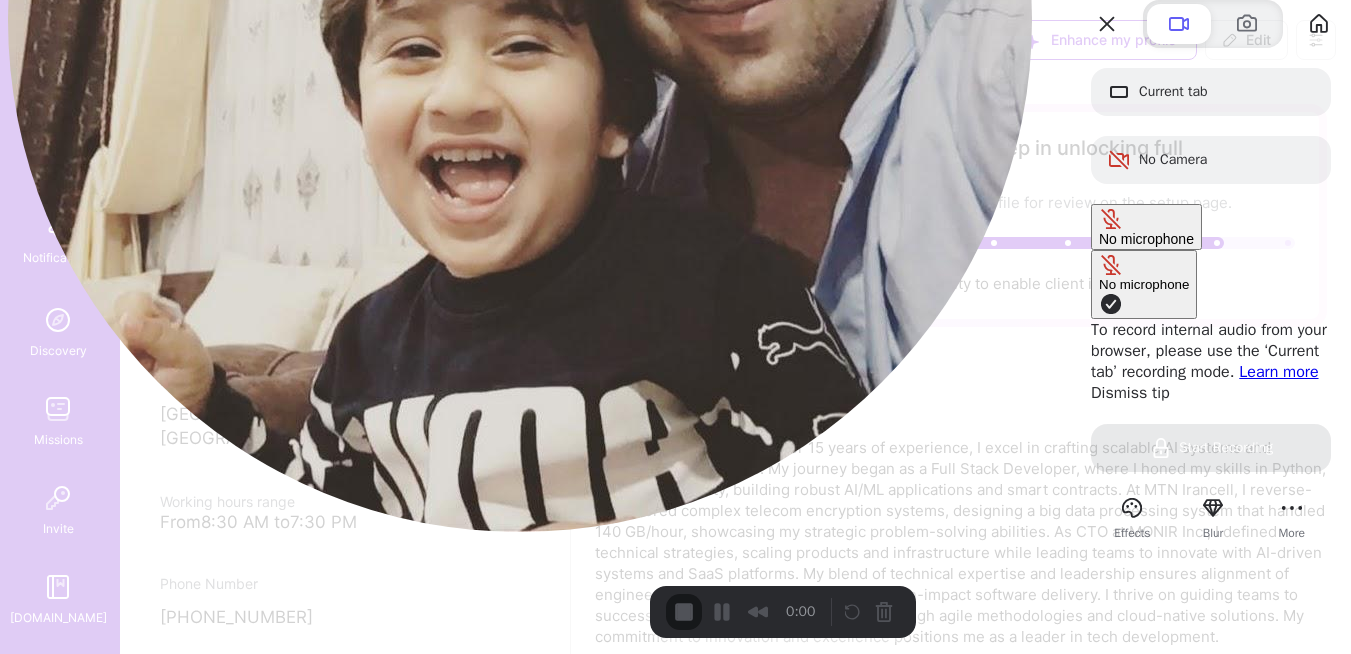 click on "Dismiss tip" at bounding box center [1130, 393] 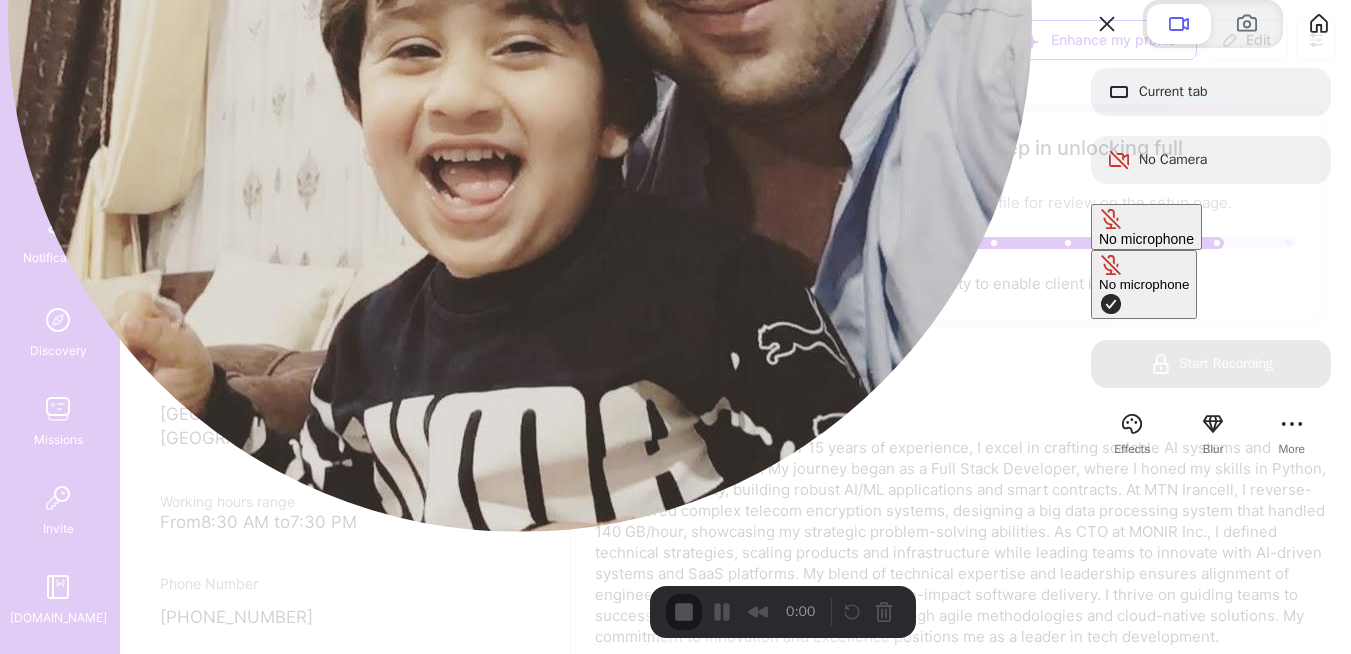 click on "Current tab No Camera No microphone No microphone Start Recording" at bounding box center [1211, 228] 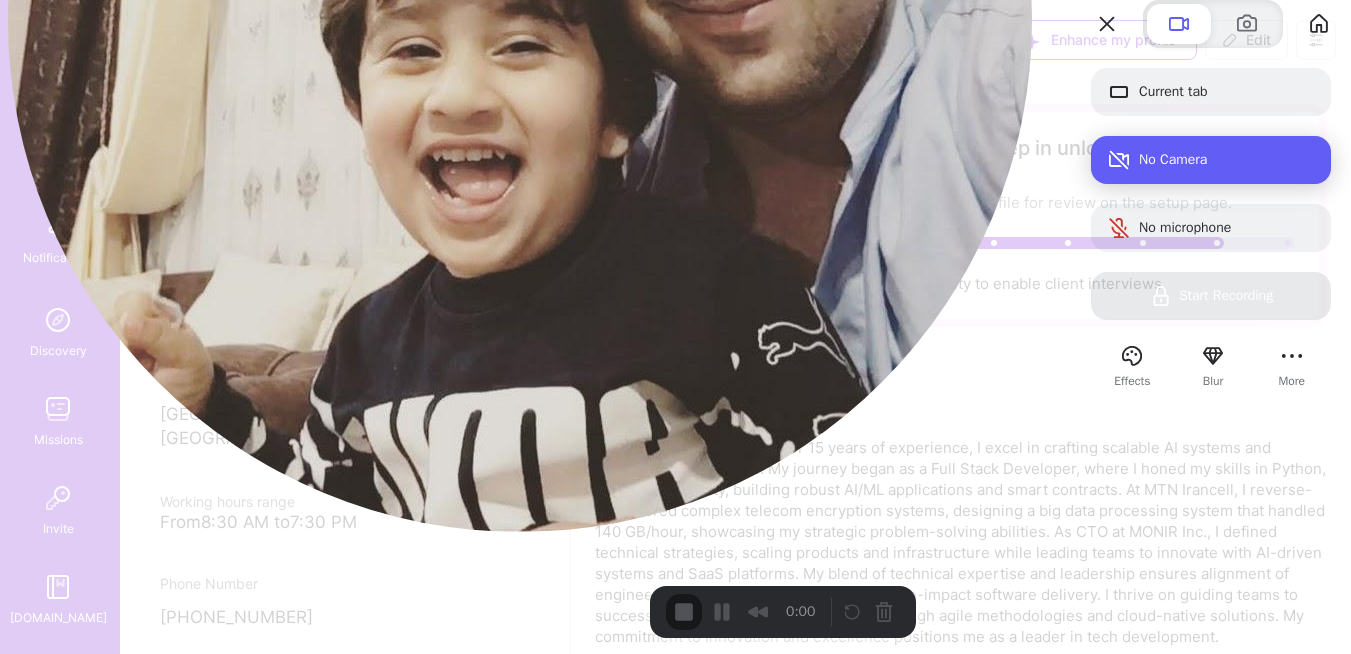 click on "No Camera" at bounding box center [1227, 160] 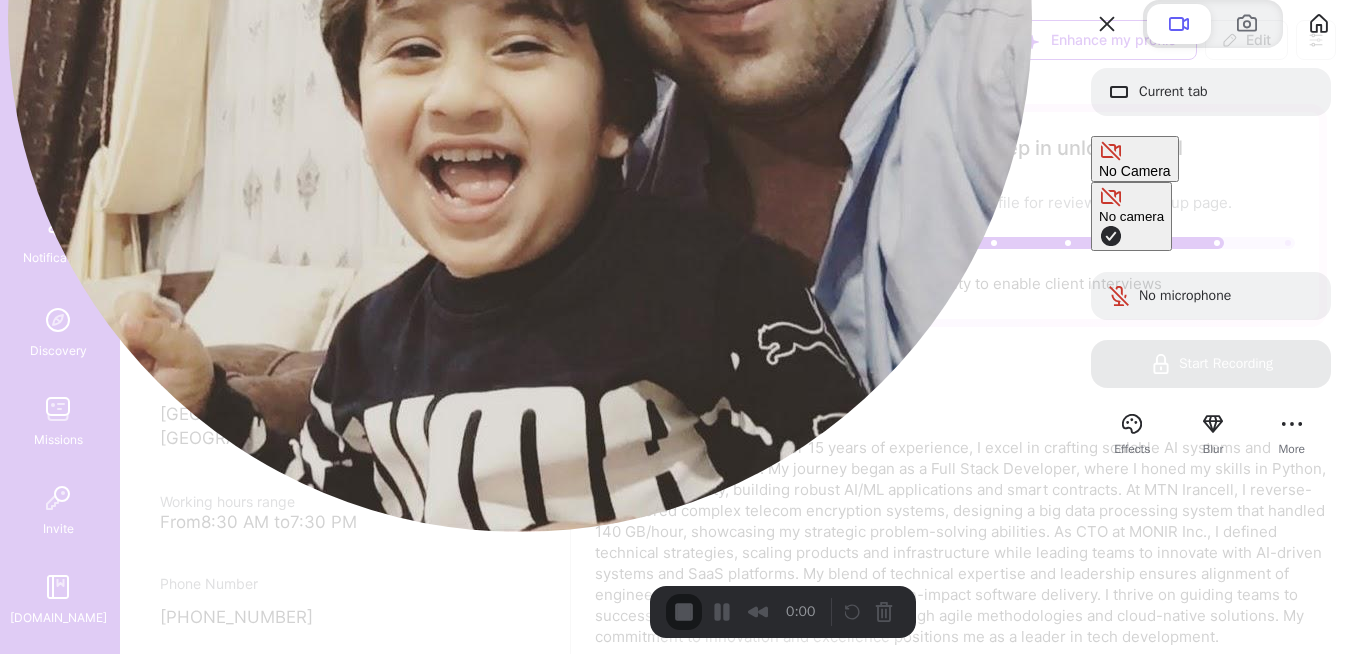 click on "Current tab No Camera No camera No microphone Start Recording Effects Blur More" at bounding box center (1211, 253) 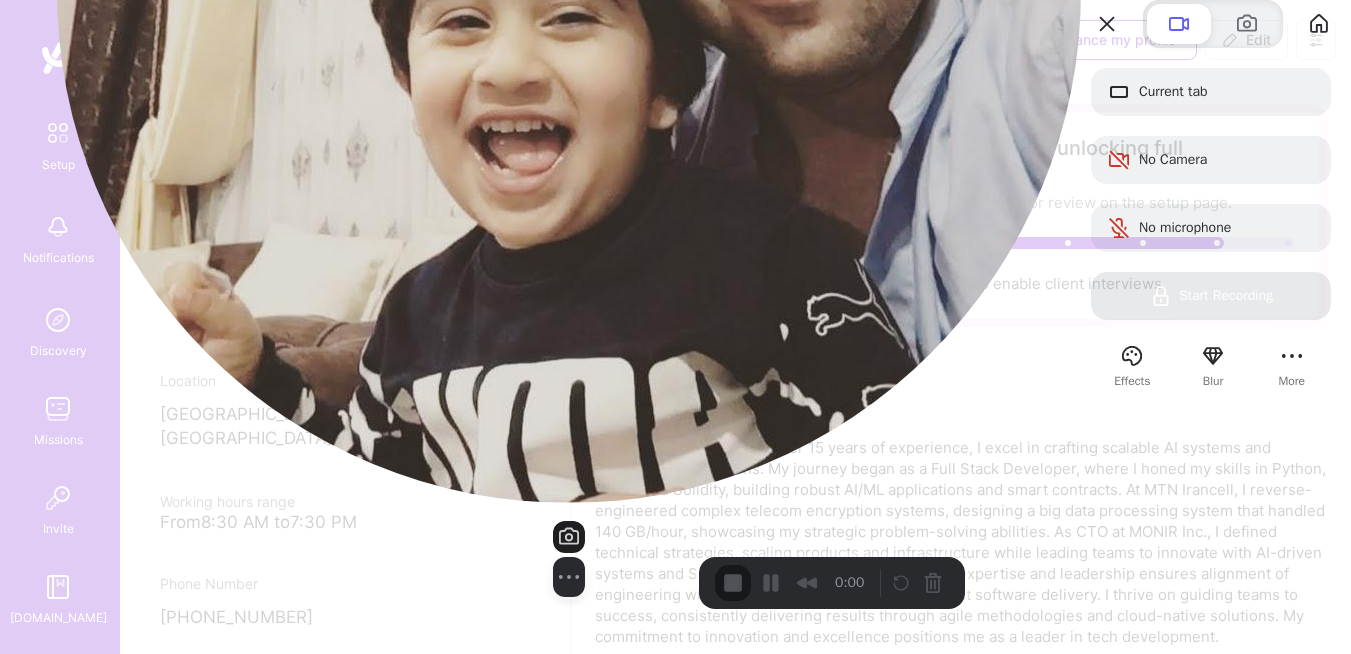 drag, startPoint x: 249, startPoint y: 580, endPoint x: 299, endPoint y: 551, distance: 57.801384 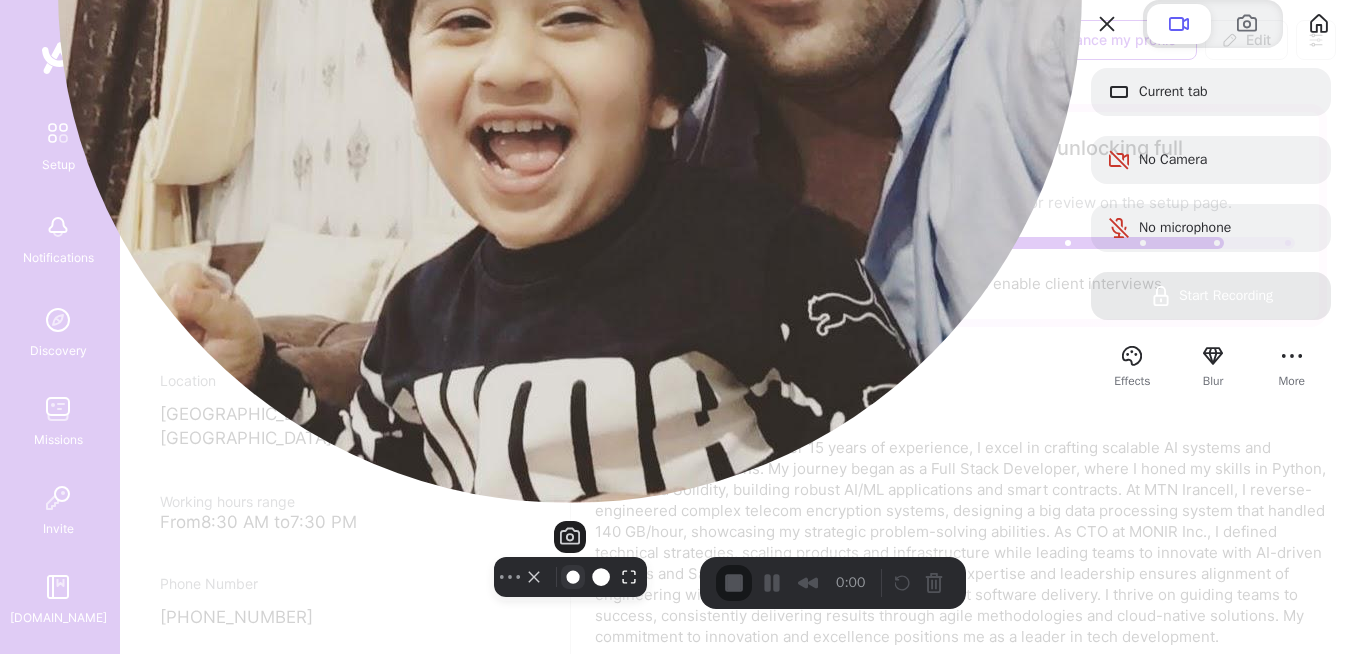 click at bounding box center [573, 577] 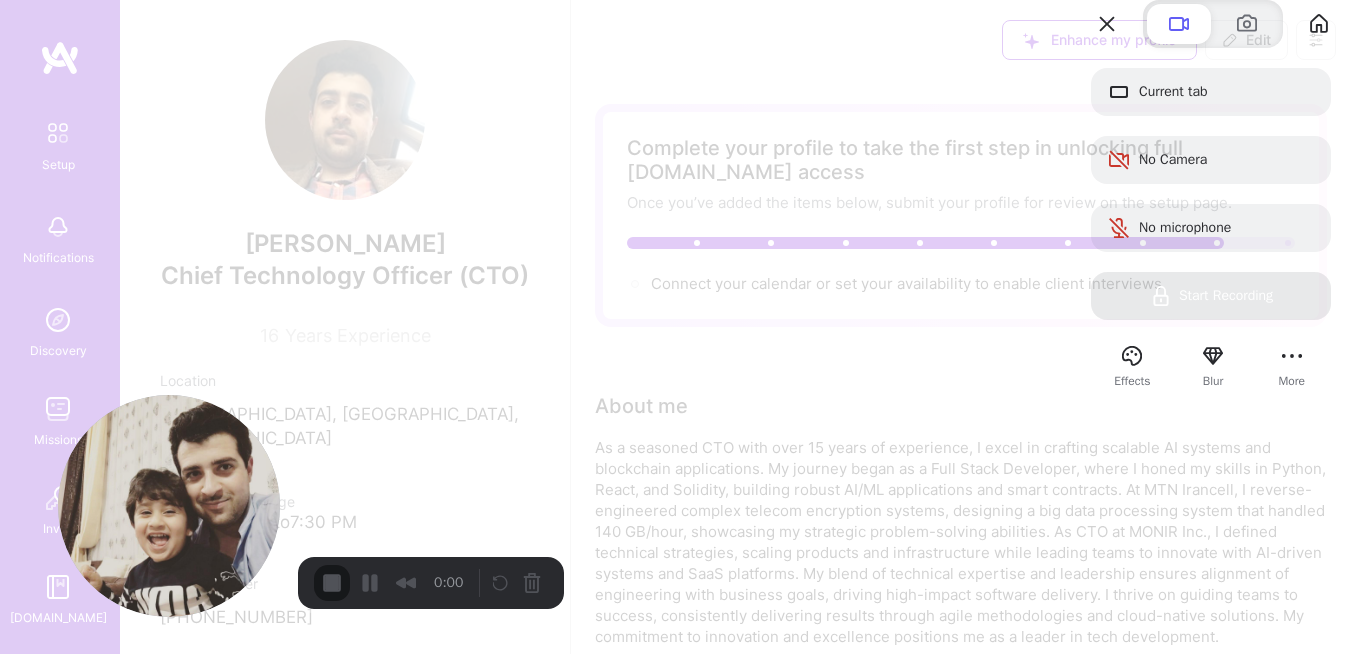 click on "Current tab No Camera No microphone Start Recording" at bounding box center (1211, 194) 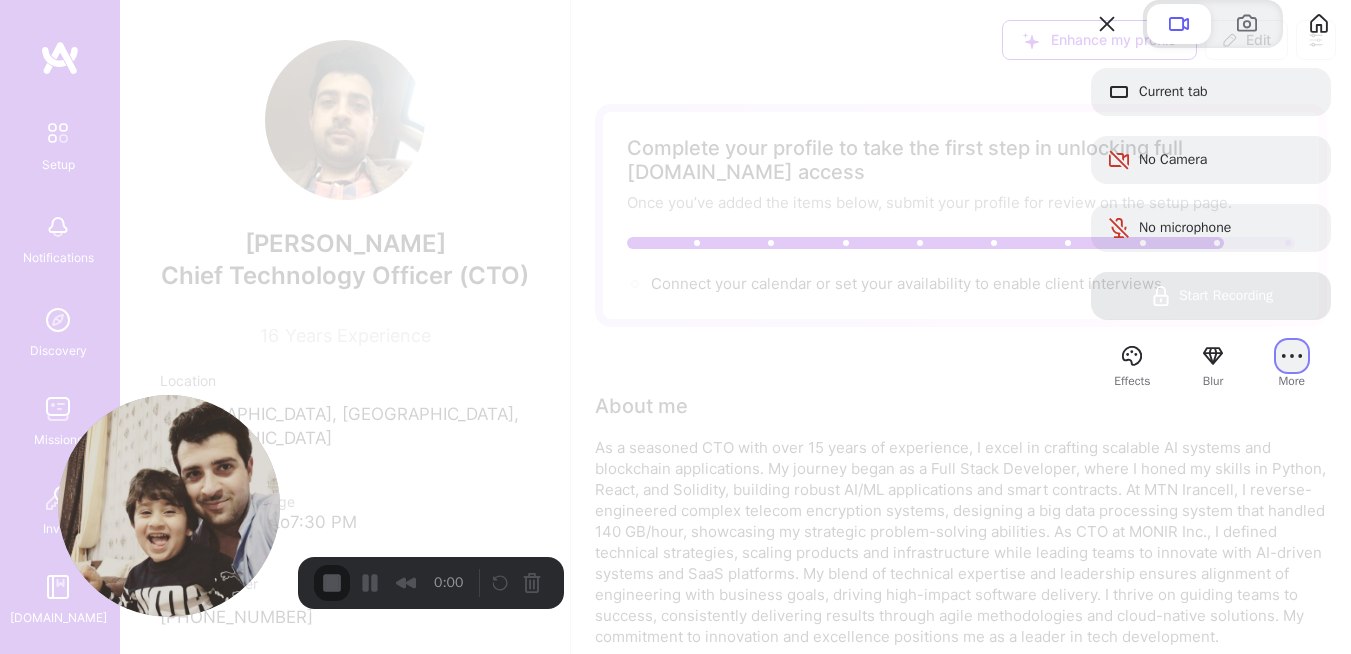 click at bounding box center [1292, 356] 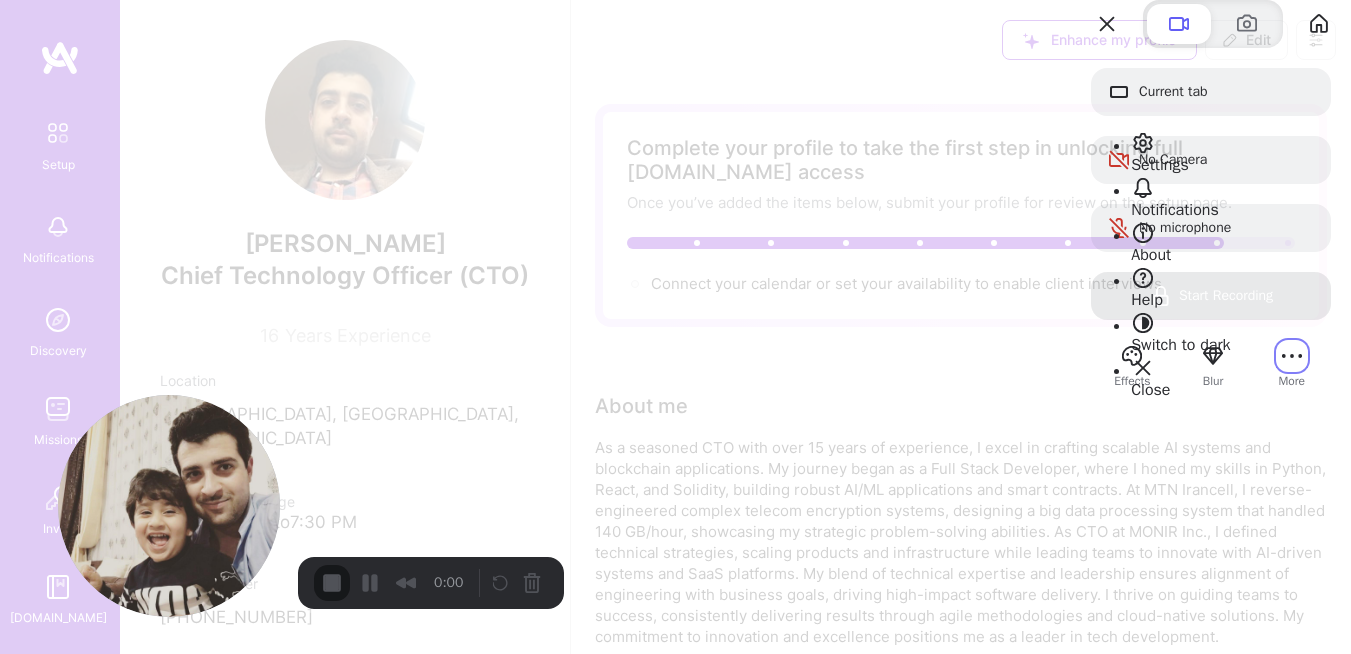 click on "Settings" at bounding box center [1160, 165] 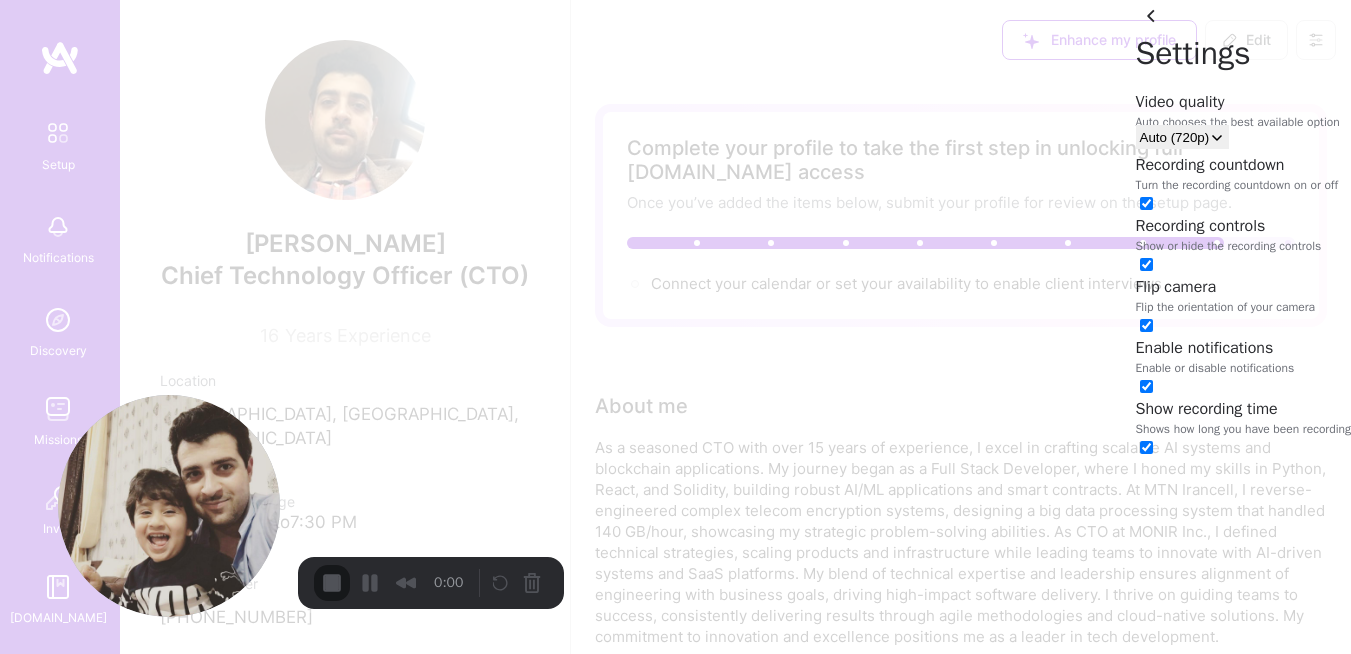 scroll, scrollTop: 7, scrollLeft: 0, axis: vertical 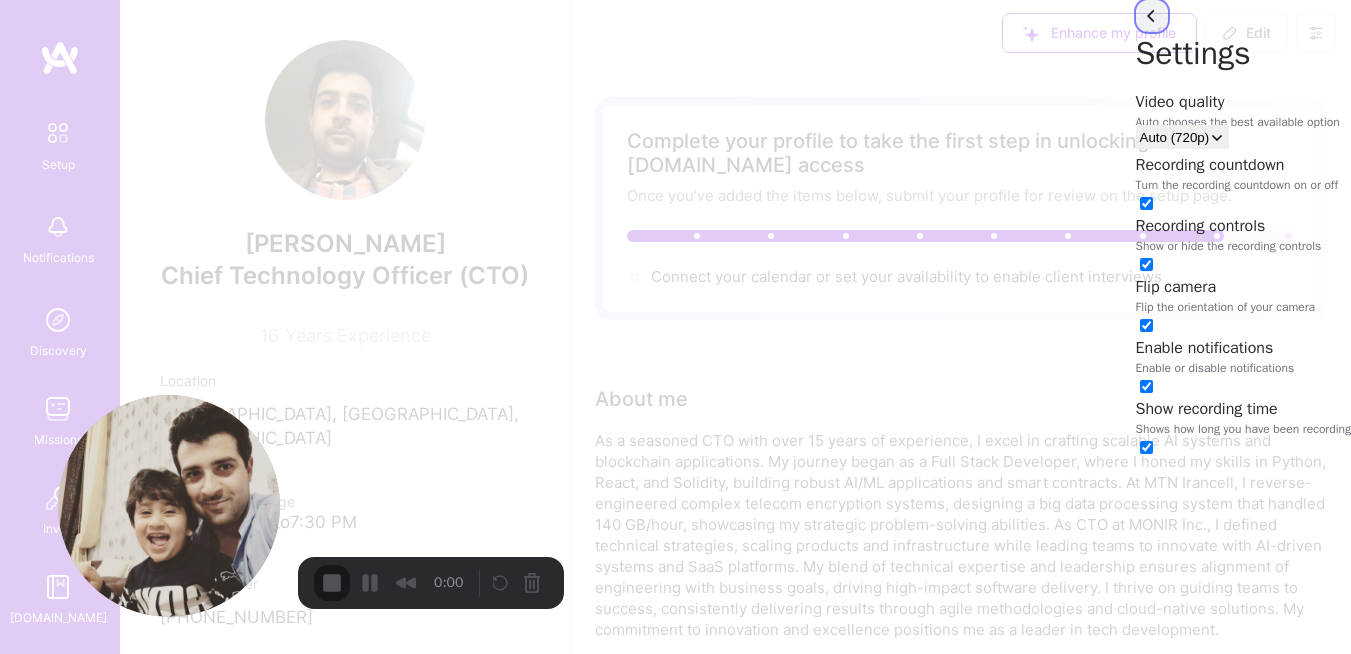 click at bounding box center (1152, 16) 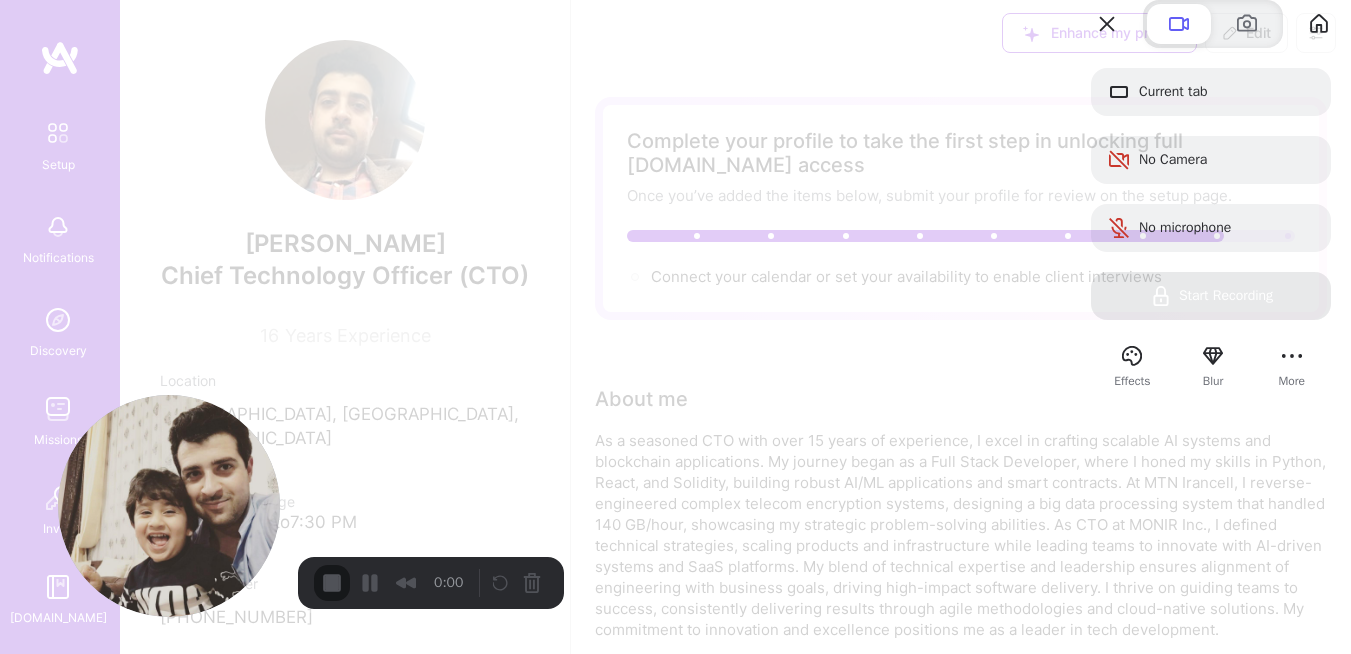 click on "Current tab No Camera No microphone Start Recording" at bounding box center [1211, 194] 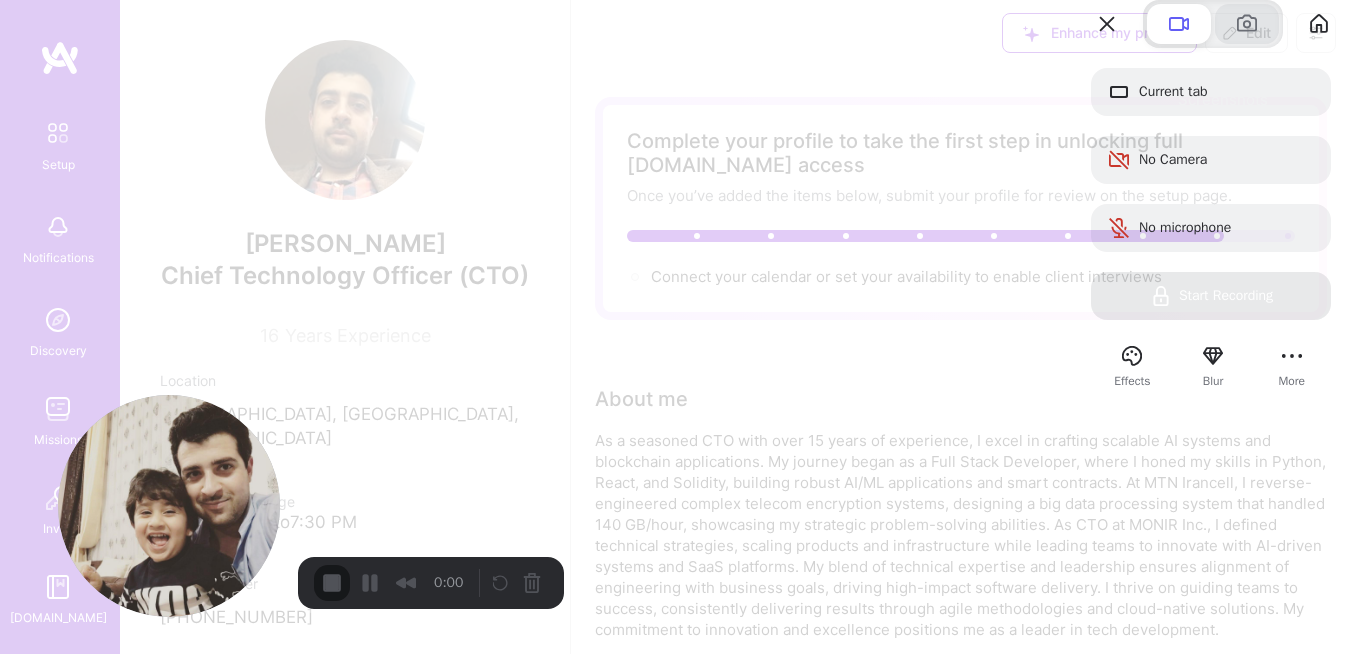 click at bounding box center [1247, 24] 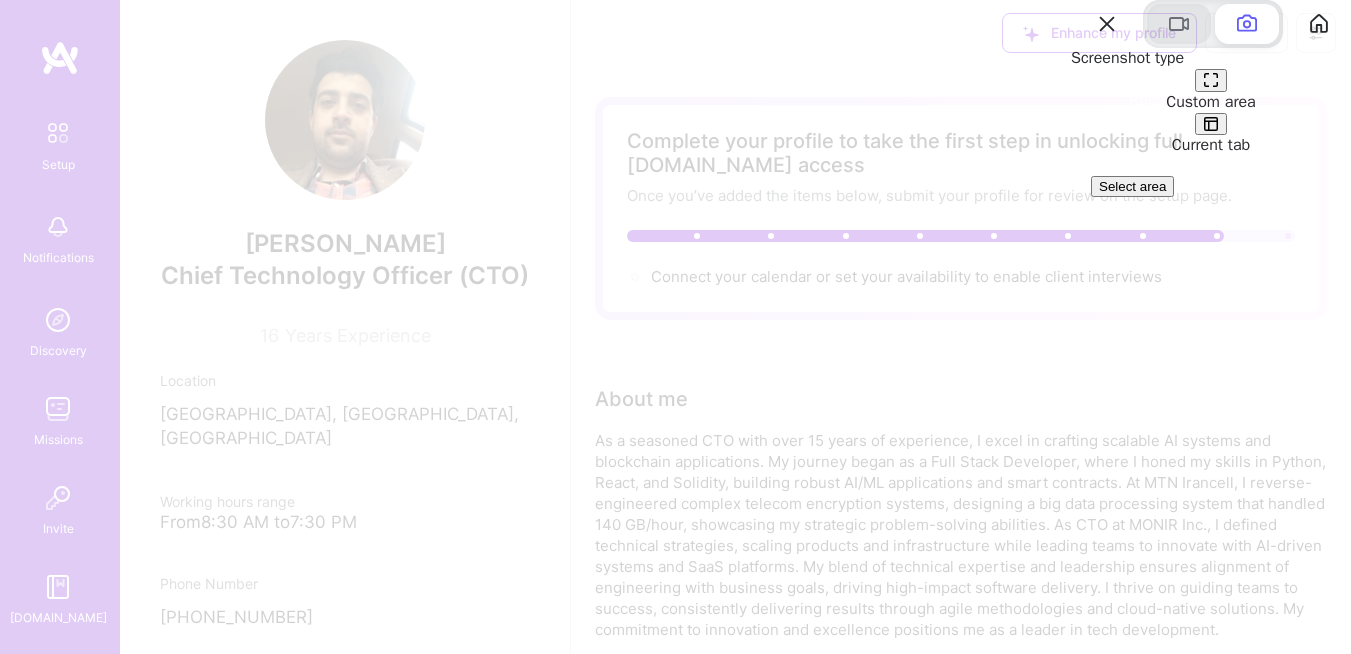 click at bounding box center (1179, 24) 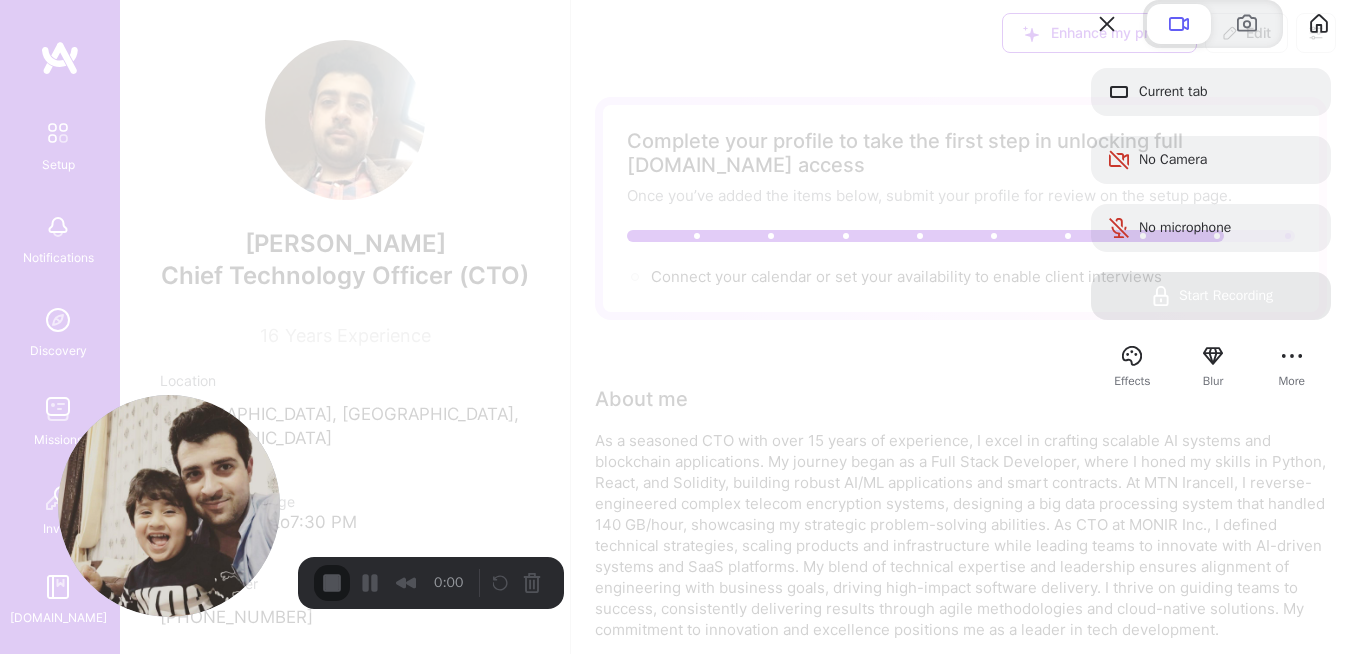 click on "Current tab No Camera No microphone Start Recording" at bounding box center [1211, 194] 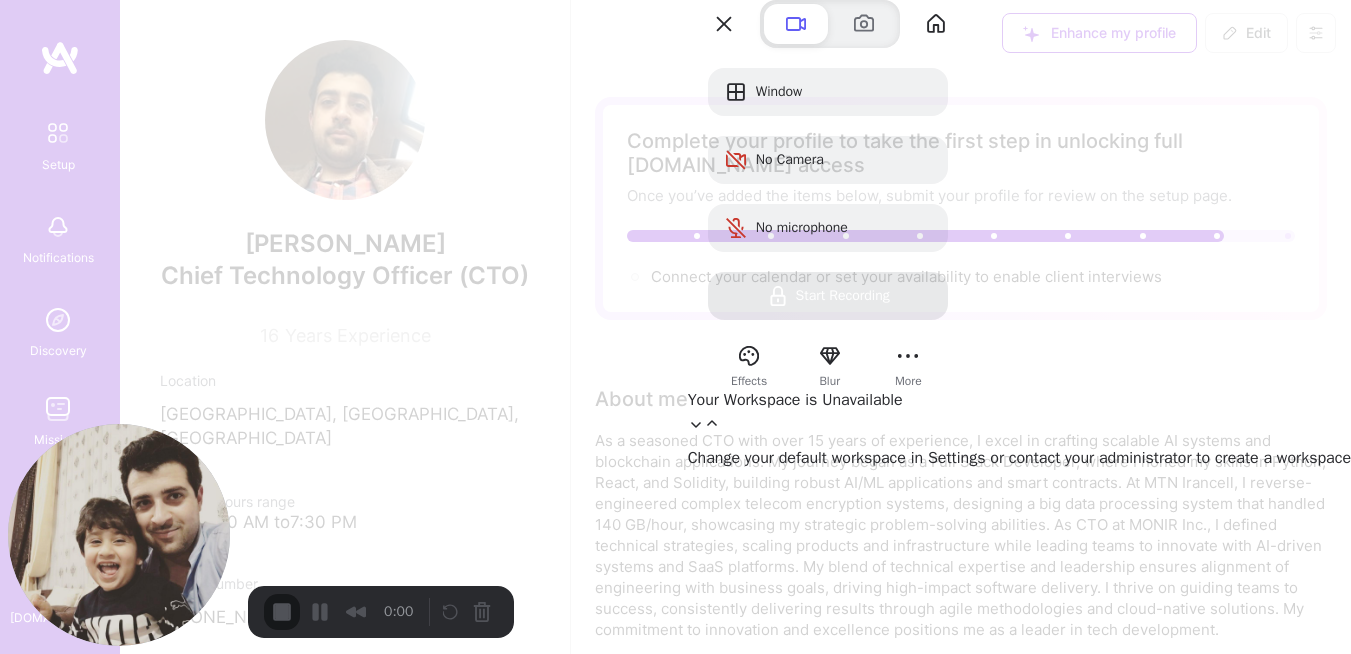 click on "Your Workspace is Unavailable" at bounding box center (1019, 411) 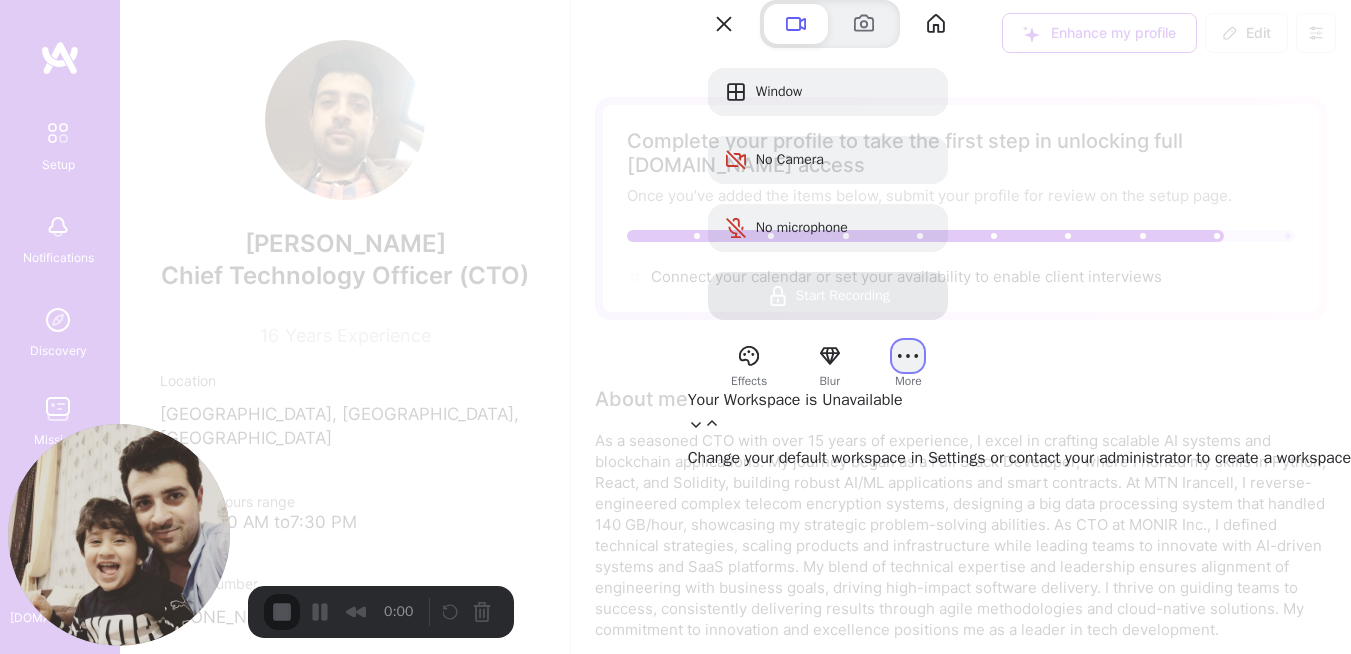 click at bounding box center [908, 356] 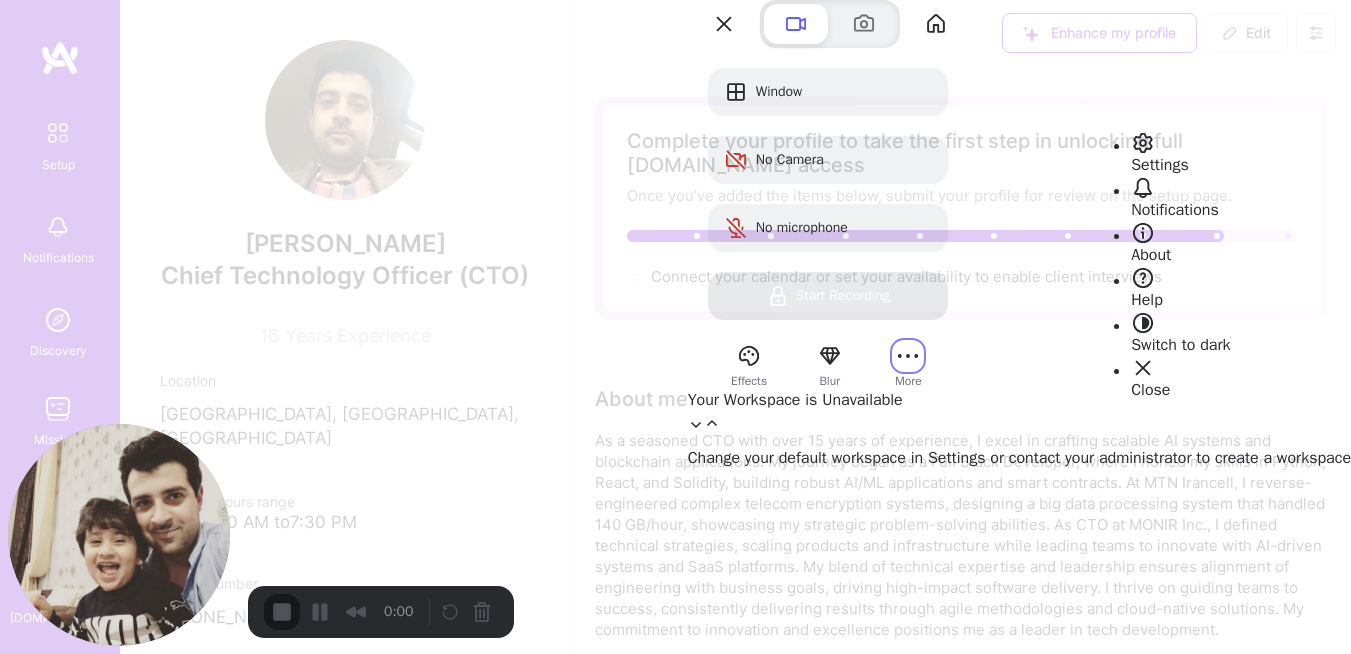 click on "Settings" at bounding box center [1160, 165] 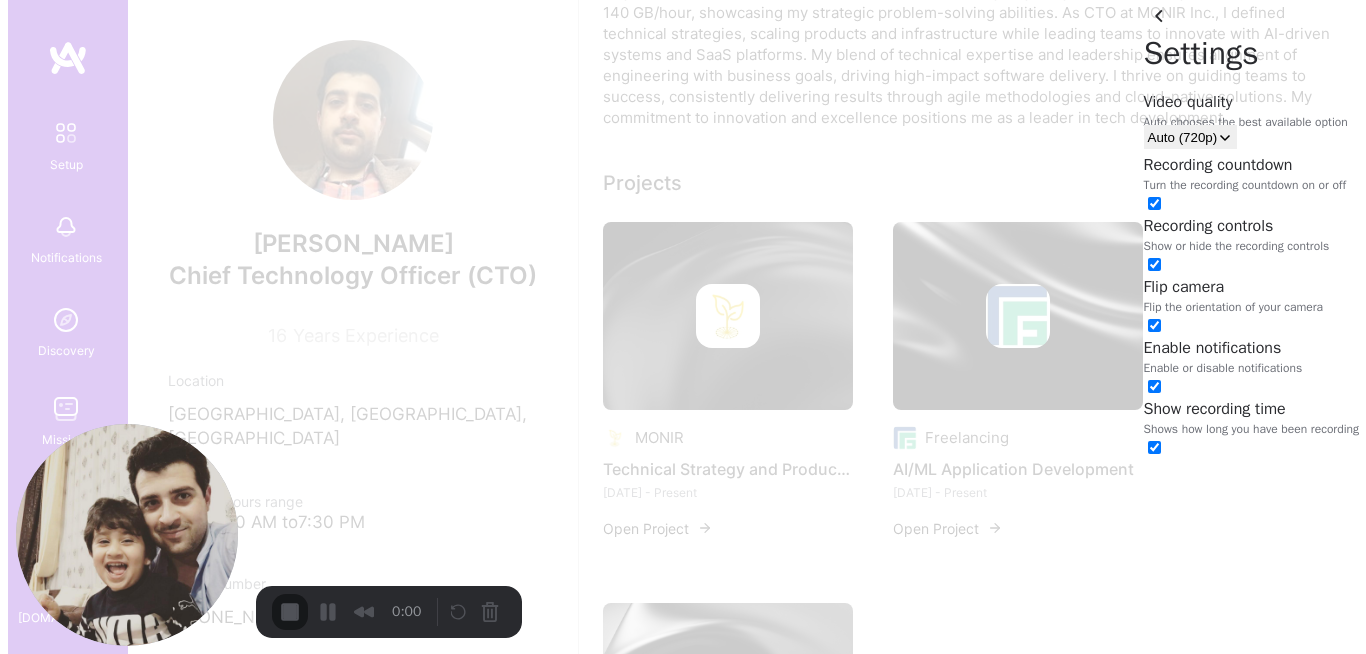 scroll, scrollTop: 0, scrollLeft: 0, axis: both 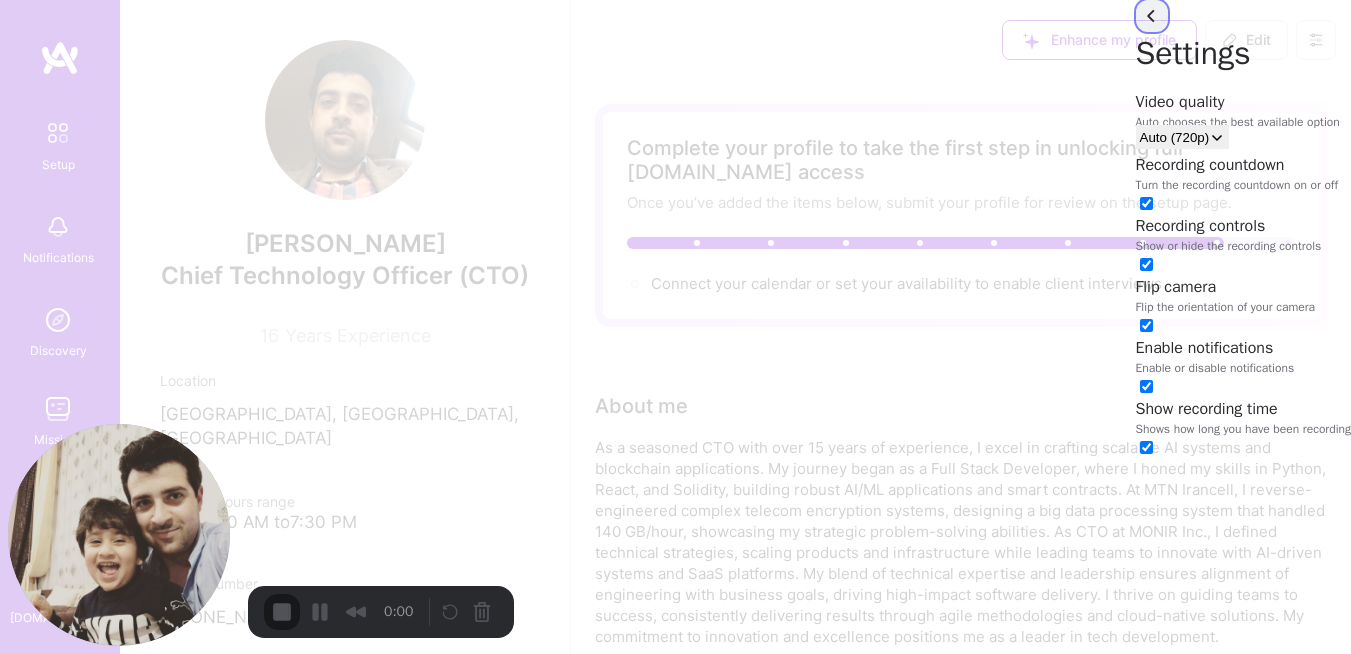 click at bounding box center (1152, 16) 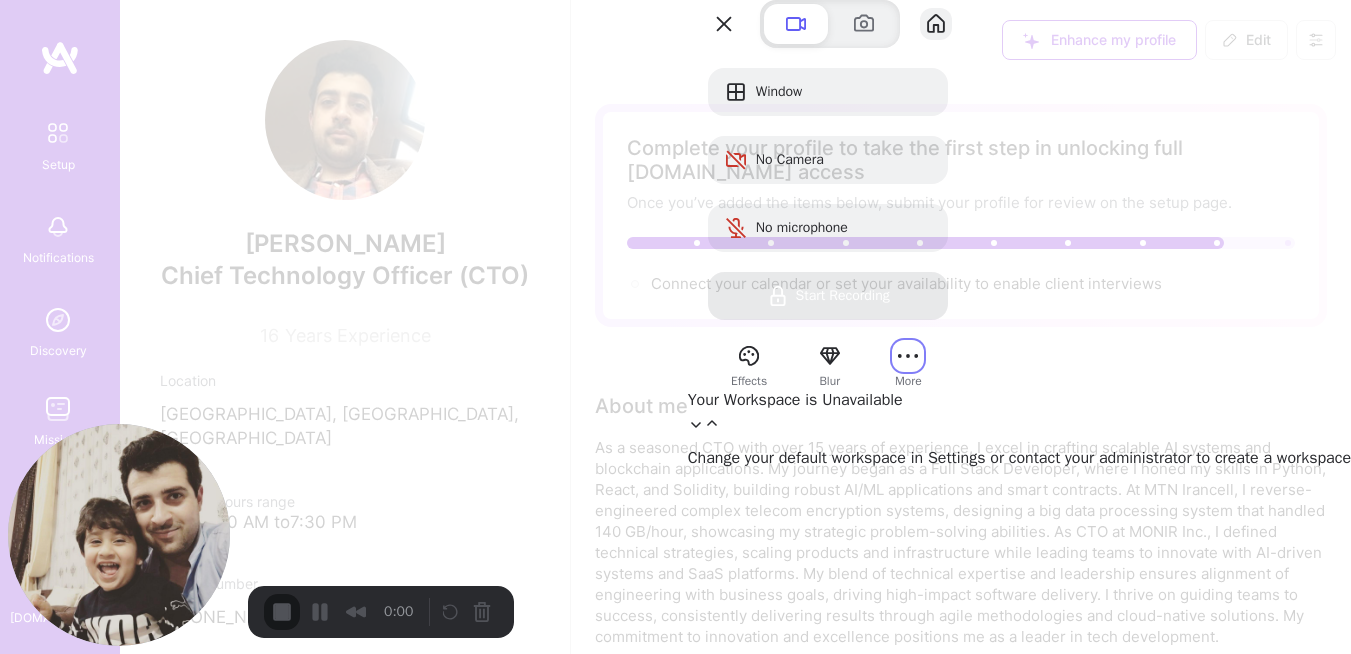 click at bounding box center (936, 24) 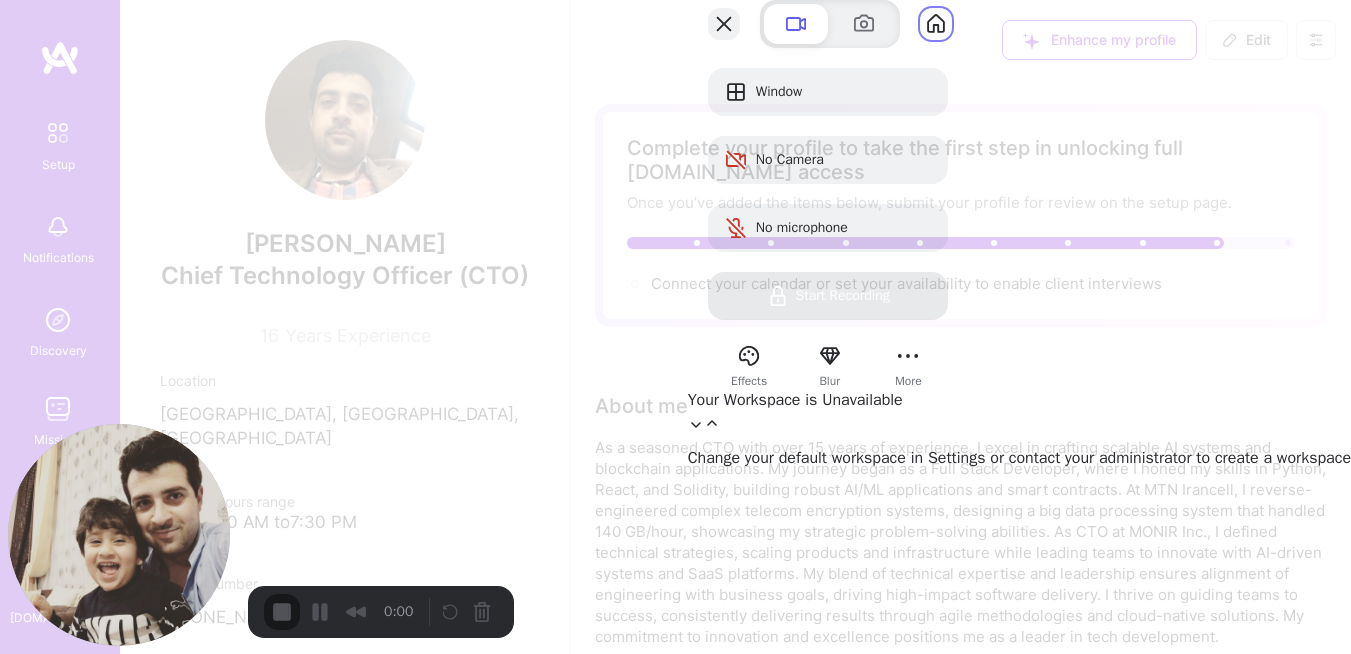click at bounding box center (724, 24) 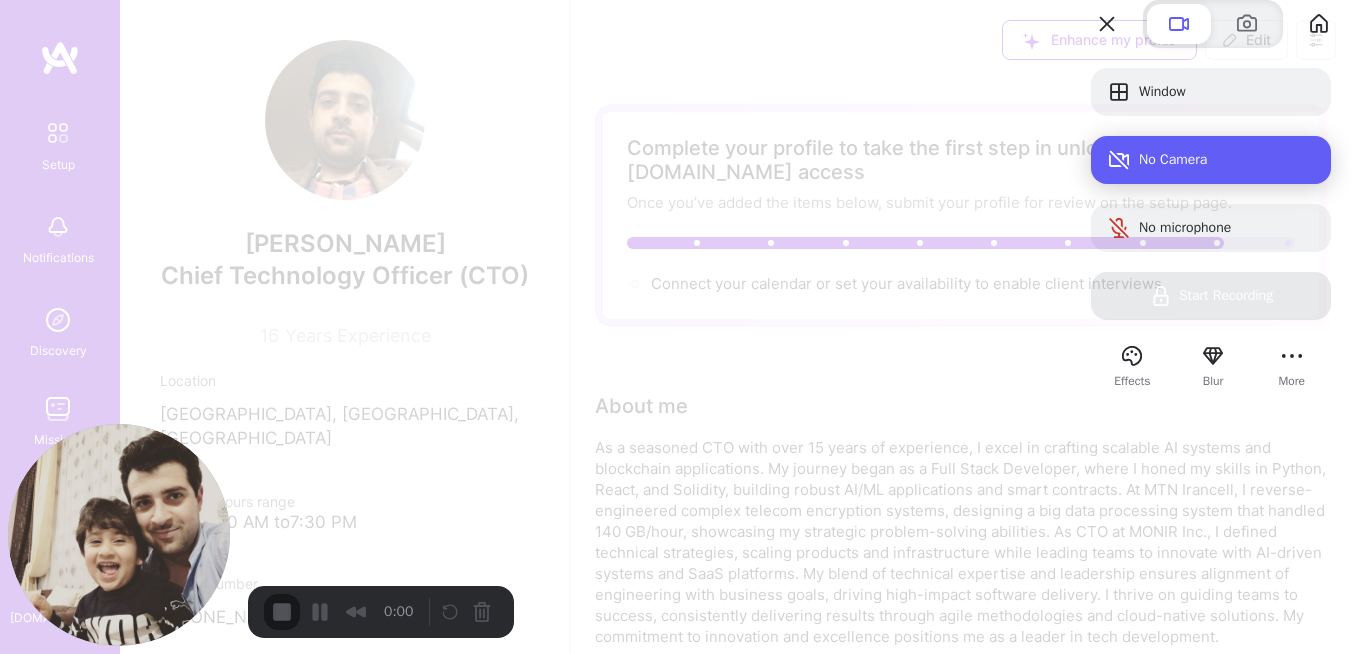 click on "No Camera" at bounding box center [1227, 160] 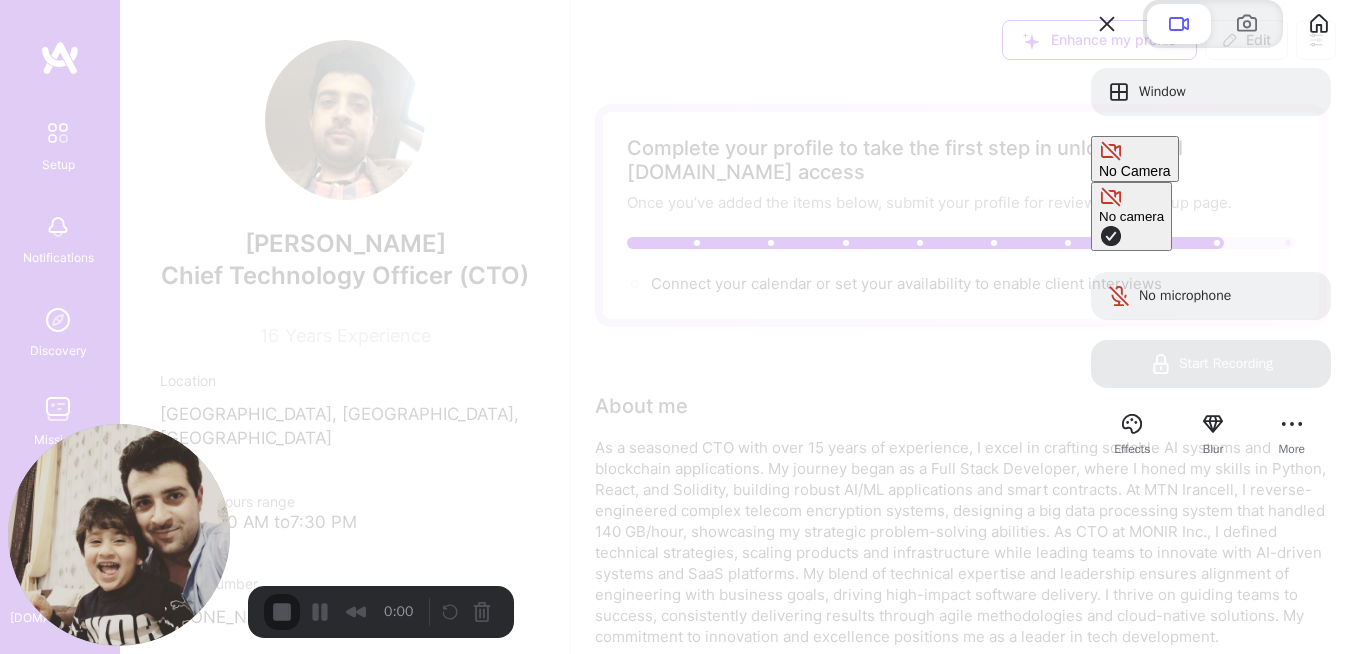 click on "Window No Camera No camera No microphone Start Recording" at bounding box center [1211, 228] 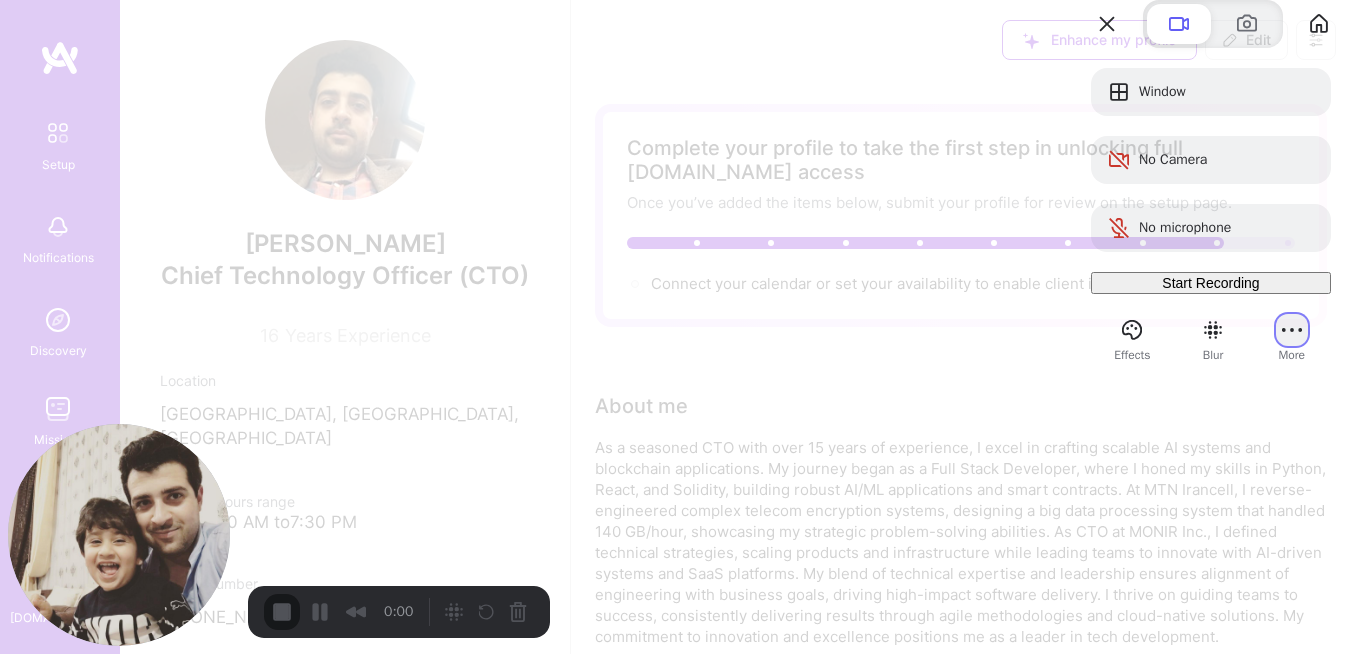 click at bounding box center (1292, 330) 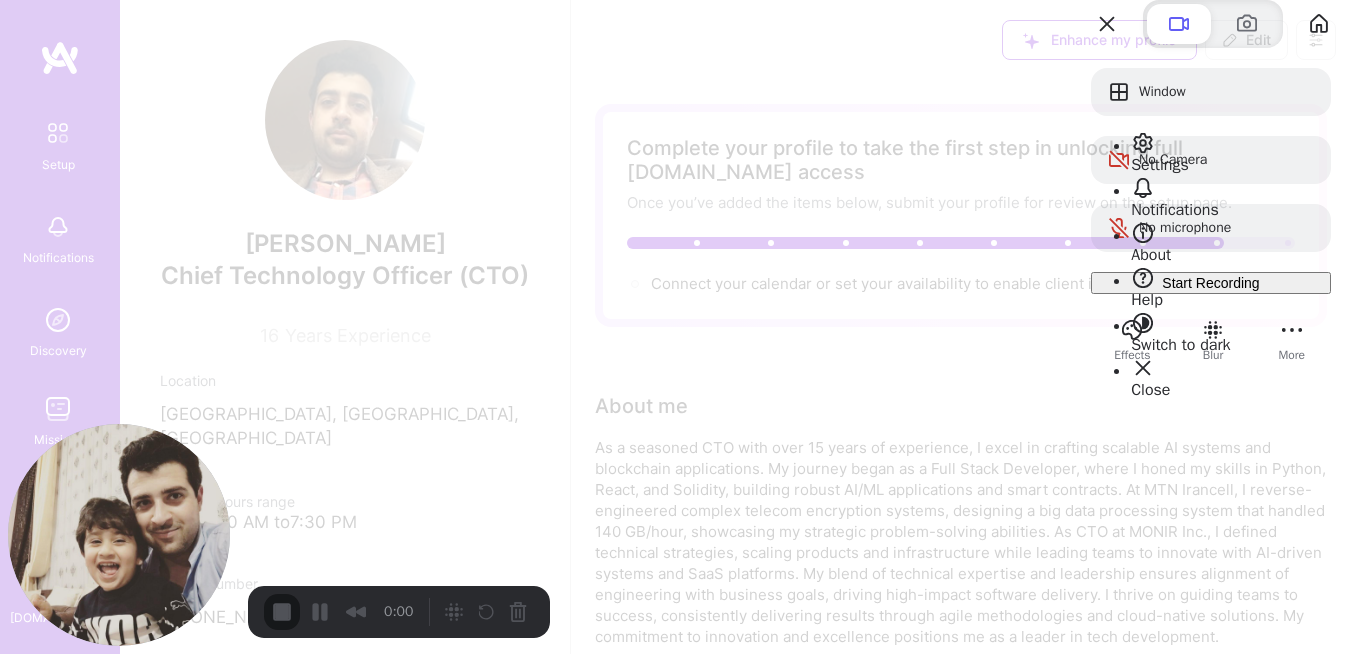 click on "Window No Camera No microphone Start Recording Effects Blur More" at bounding box center [1211, 182] 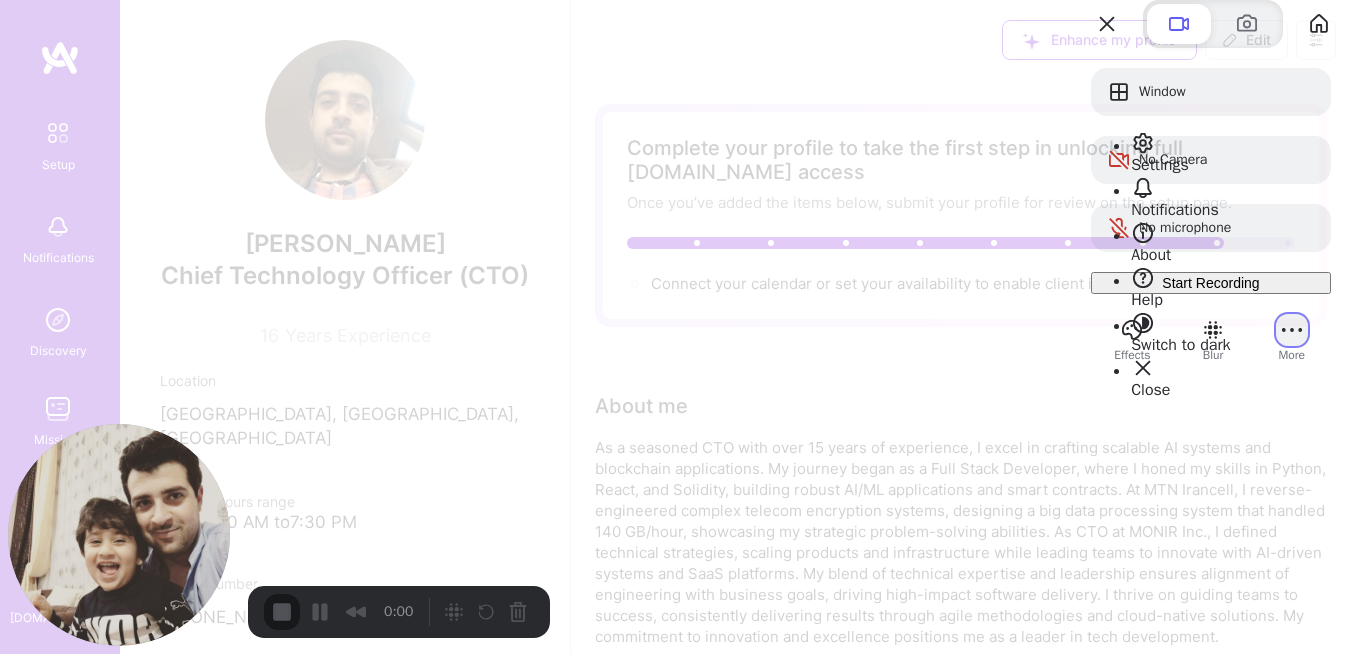 click at bounding box center (1292, 330) 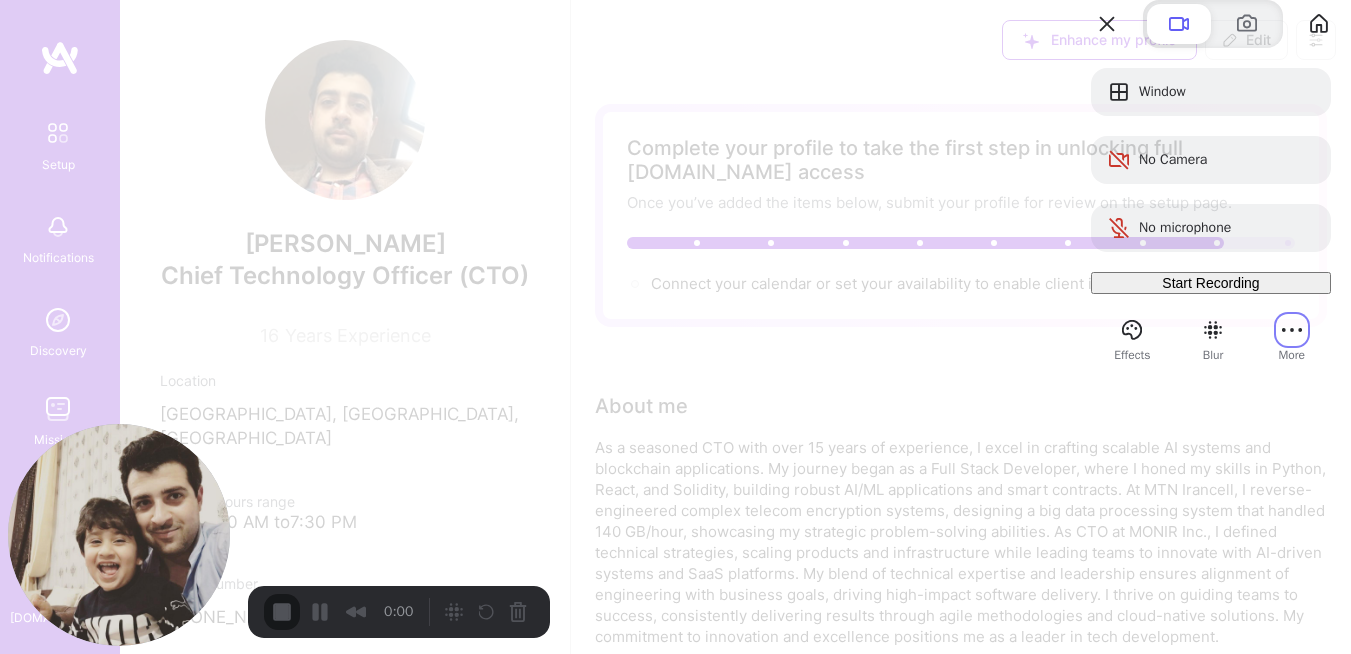 click on "Start Recording" at bounding box center [1210, 283] 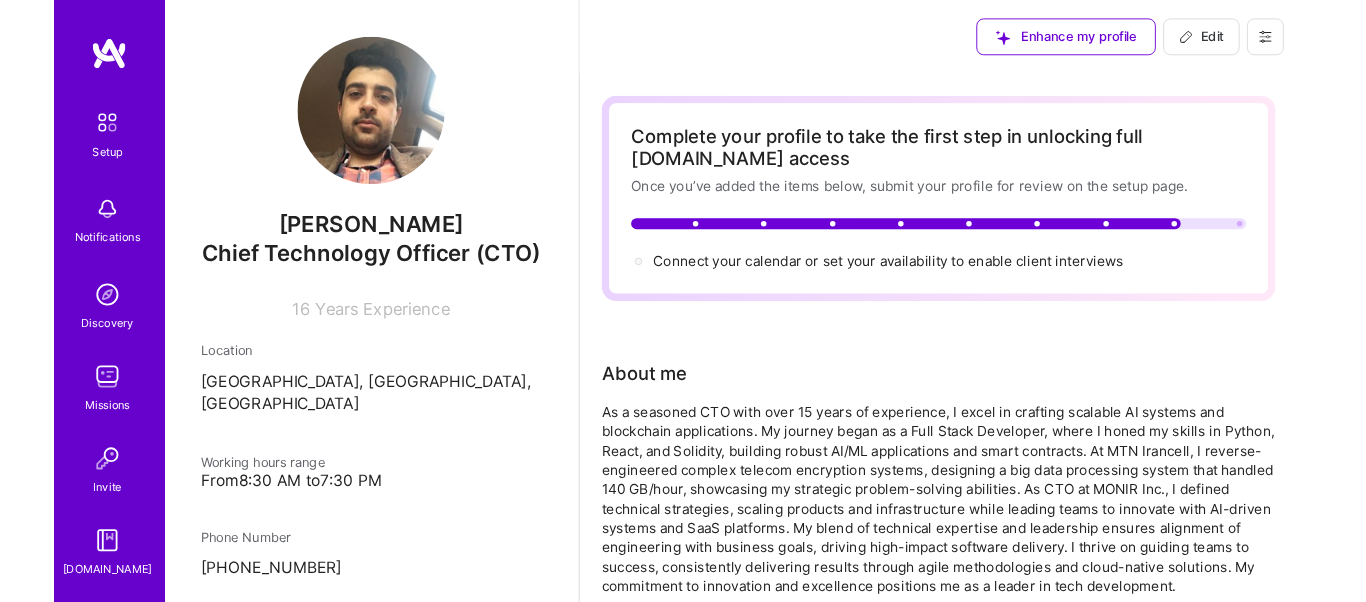 scroll, scrollTop: 13, scrollLeft: 0, axis: vertical 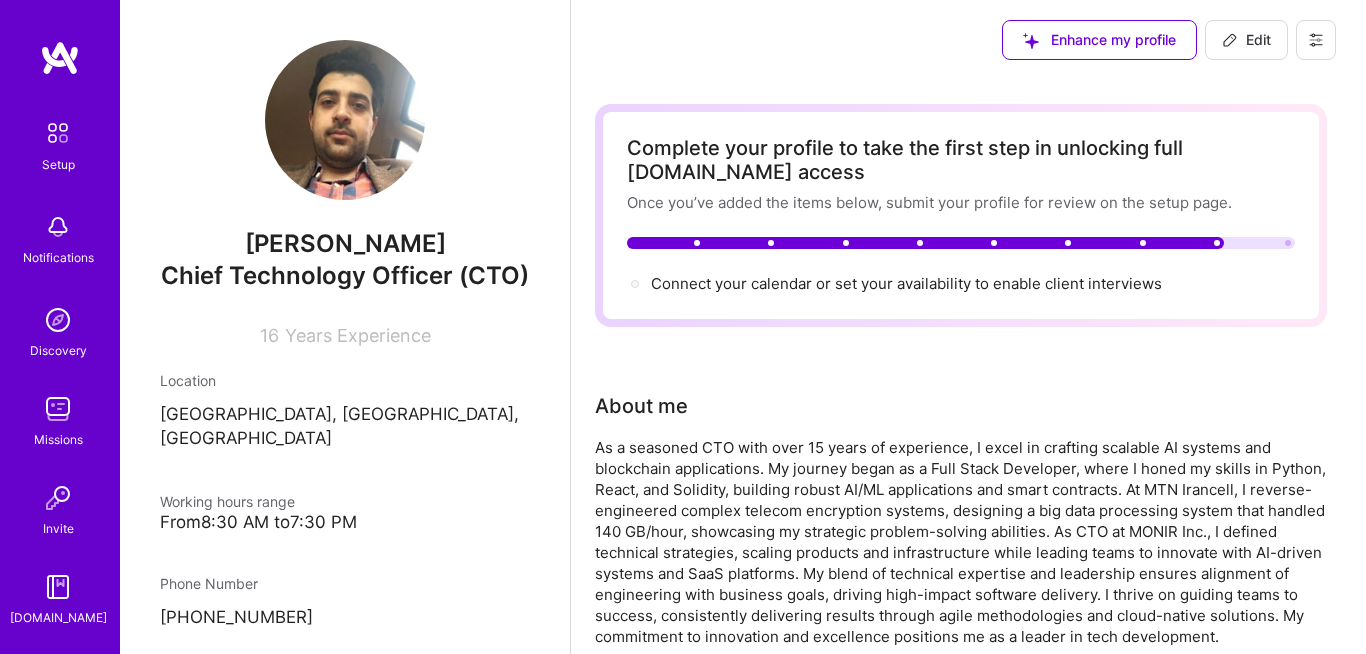 click on "Confirm what to share" at bounding box center (683, 2608) 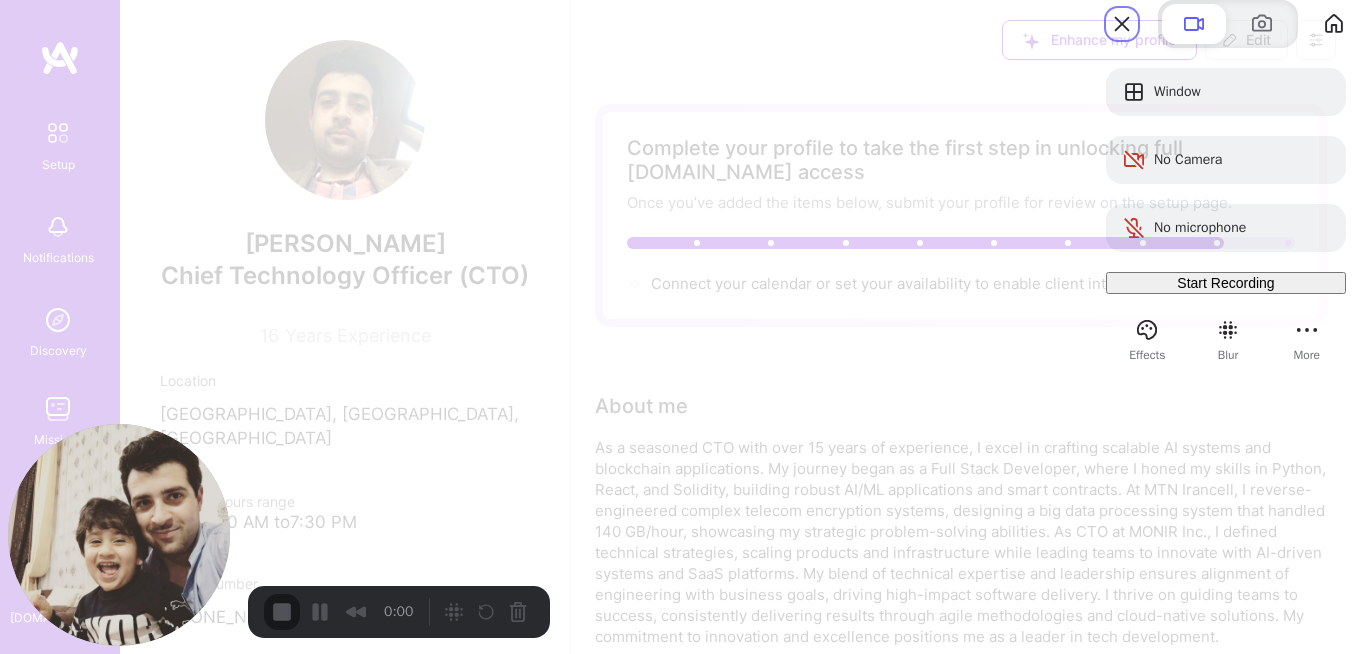 click on "Yes, proceed" at bounding box center (350, 1498) 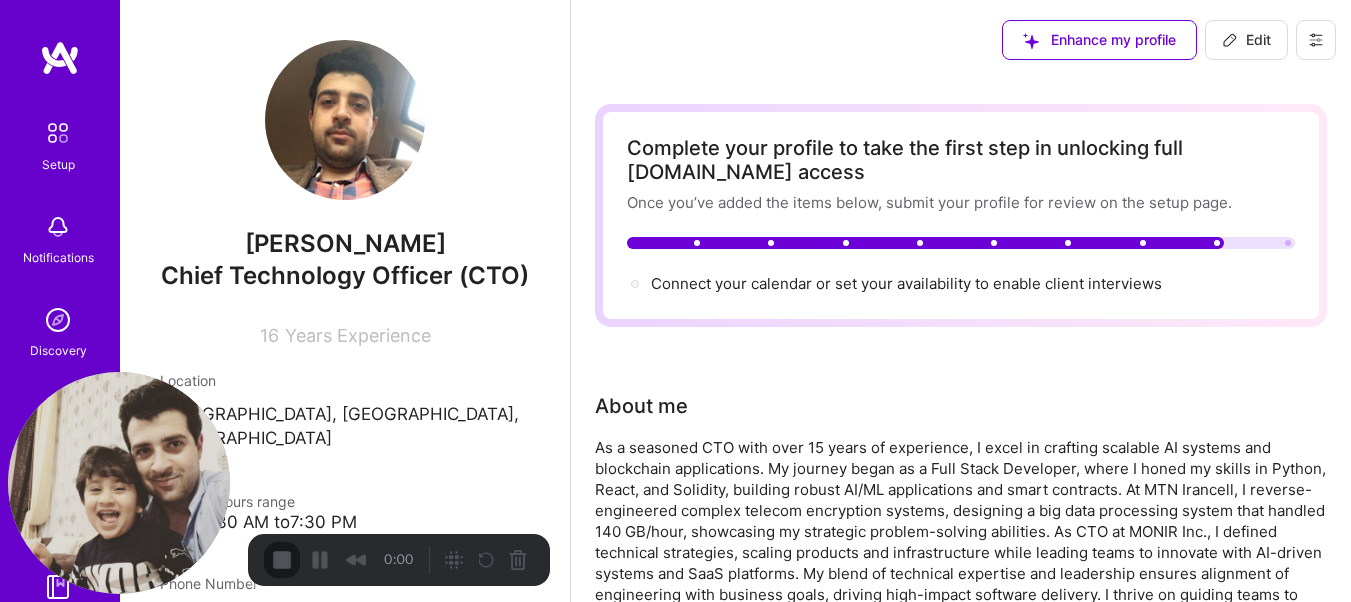 click on "Start Recording" at bounding box center (54, 654) 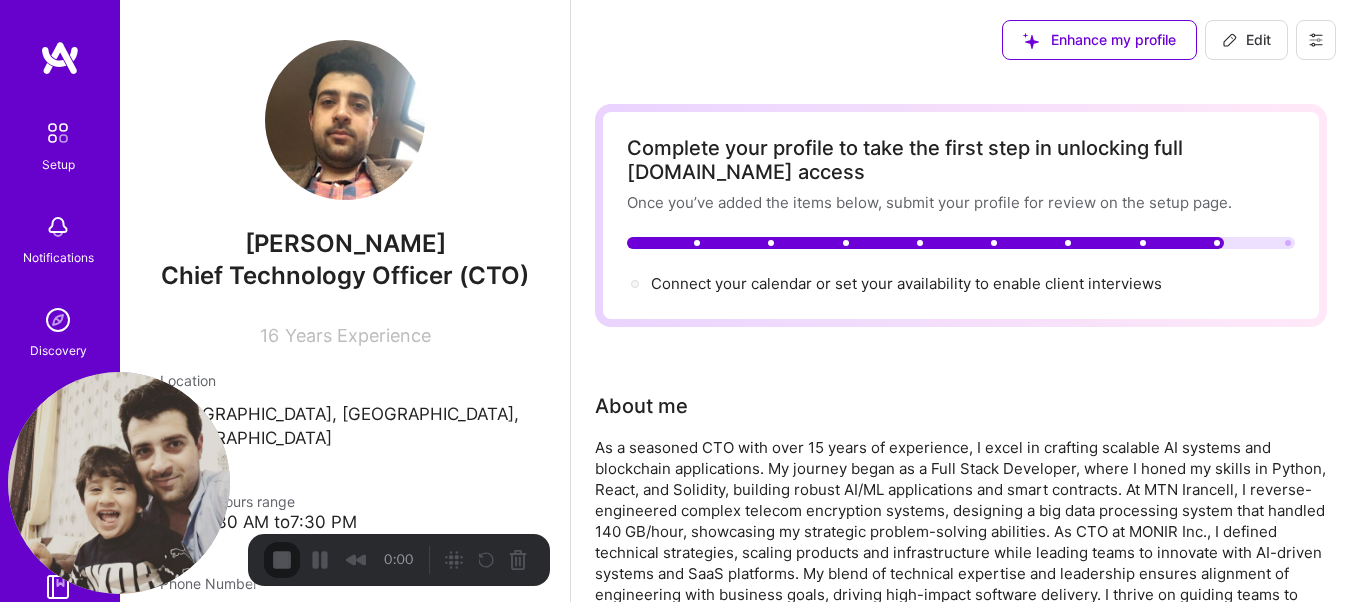 click 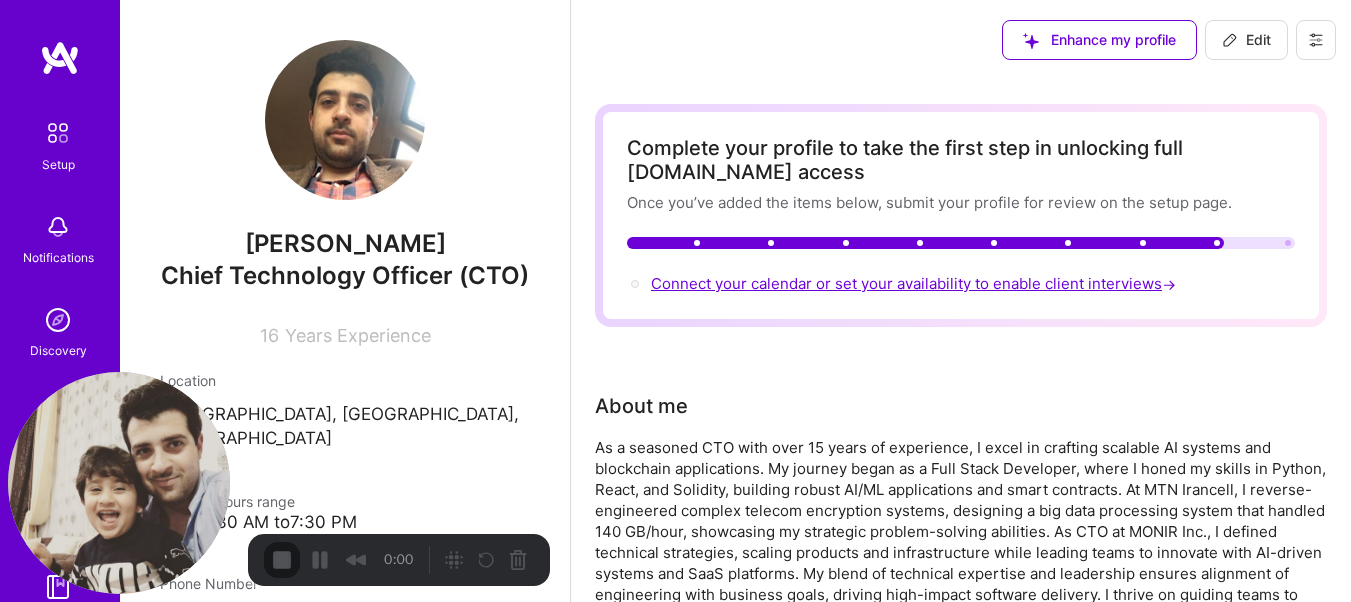 click on "Connect your calendar or set your availability to enable client interviews  →" at bounding box center [915, 283] 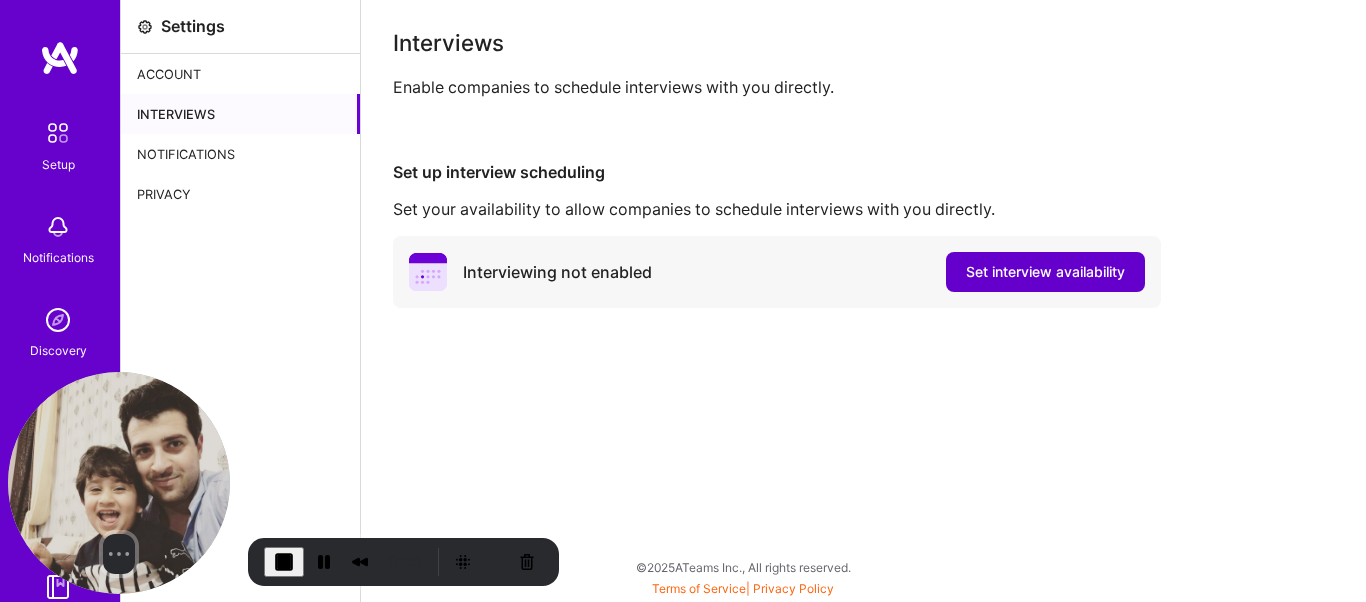 click on "Set interview availability" at bounding box center (1045, 272) 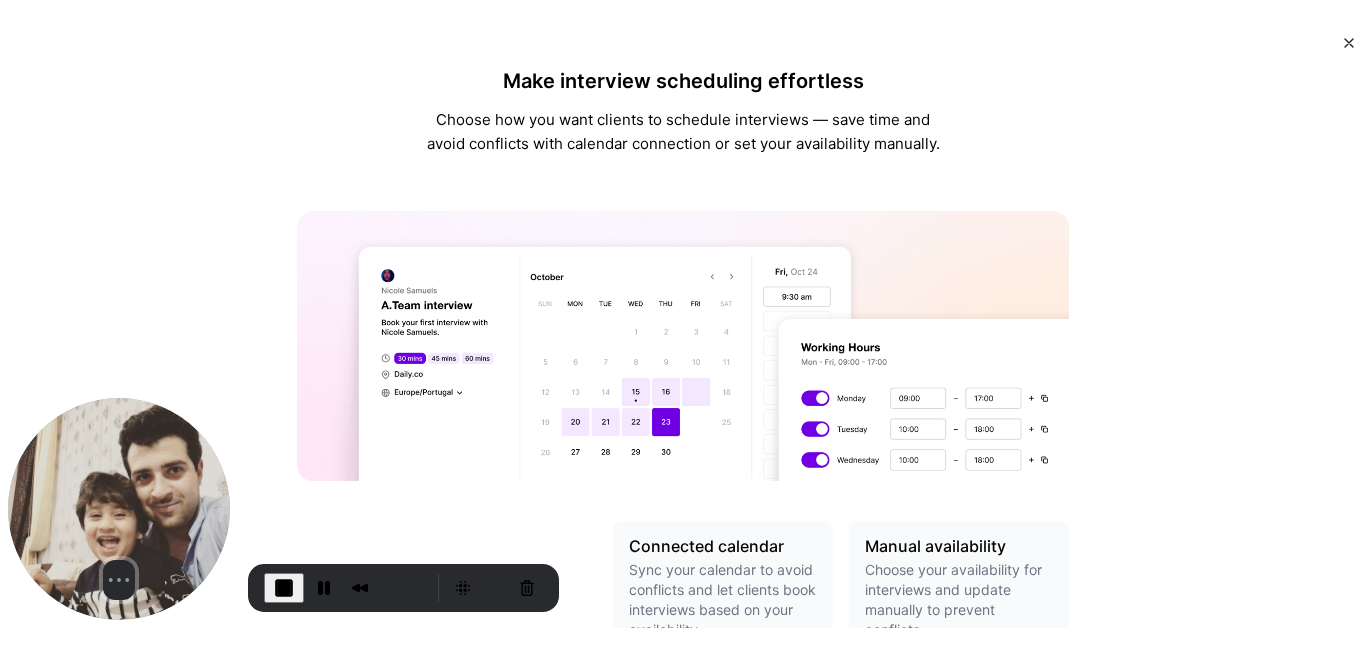 scroll, scrollTop: 799, scrollLeft: 0, axis: vertical 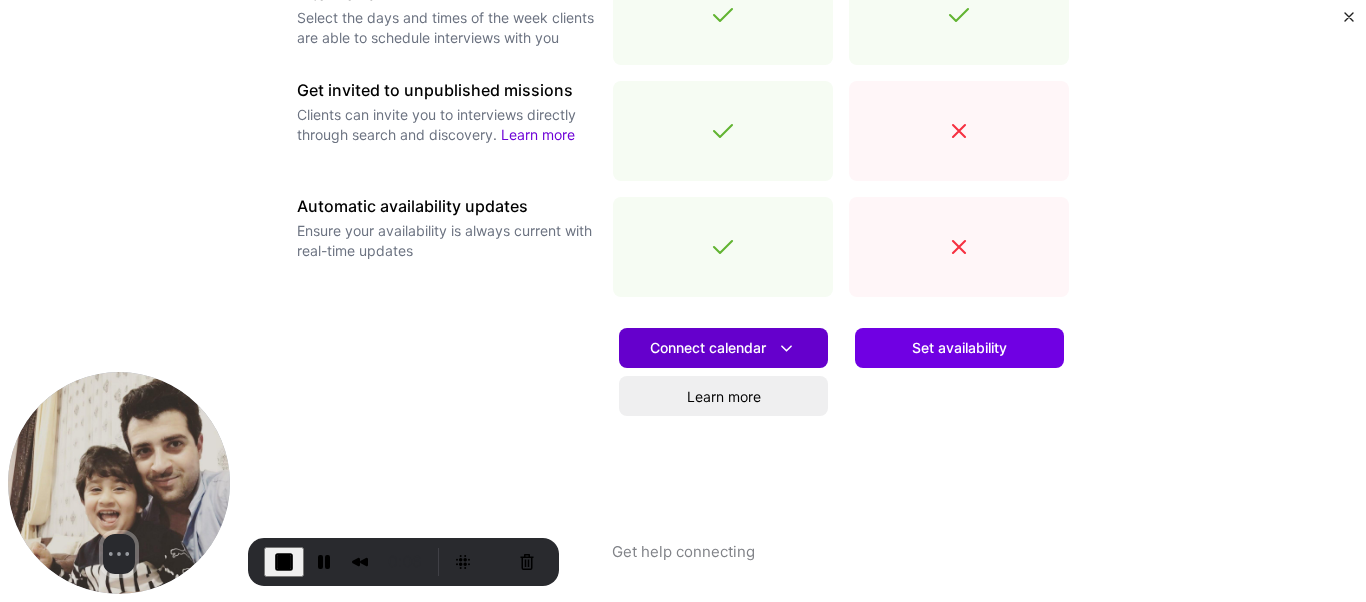 click on "Connect calendar" at bounding box center (723, 348) 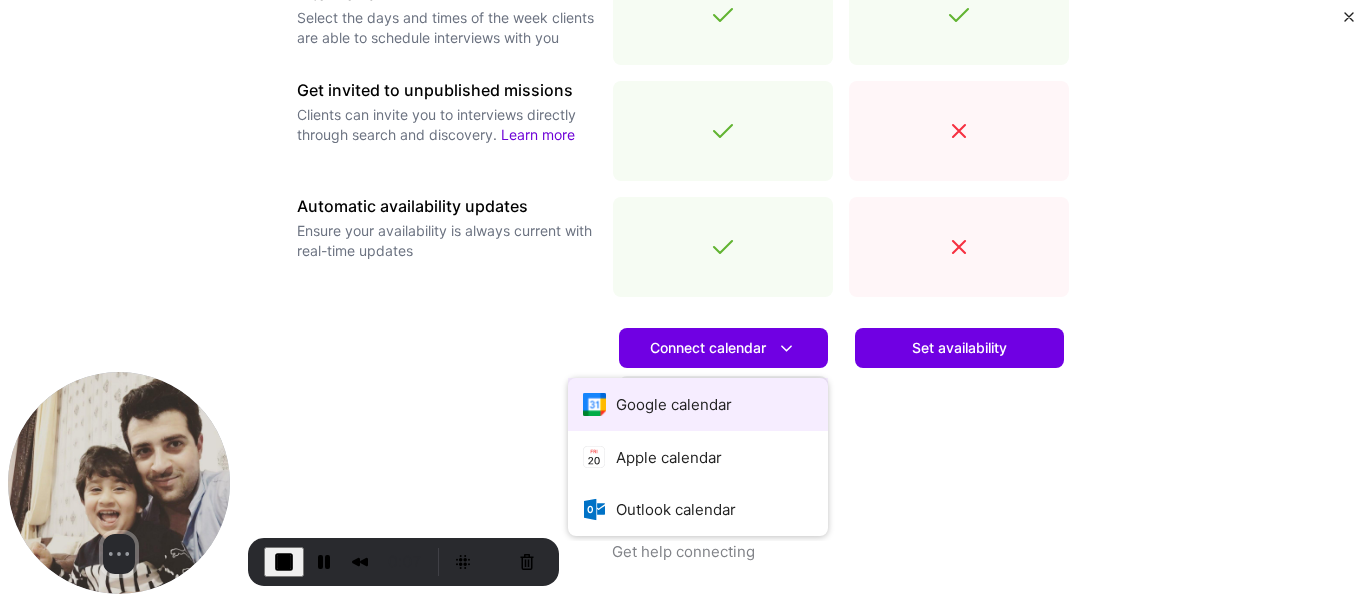 click on "Google calendar" at bounding box center [698, 404] 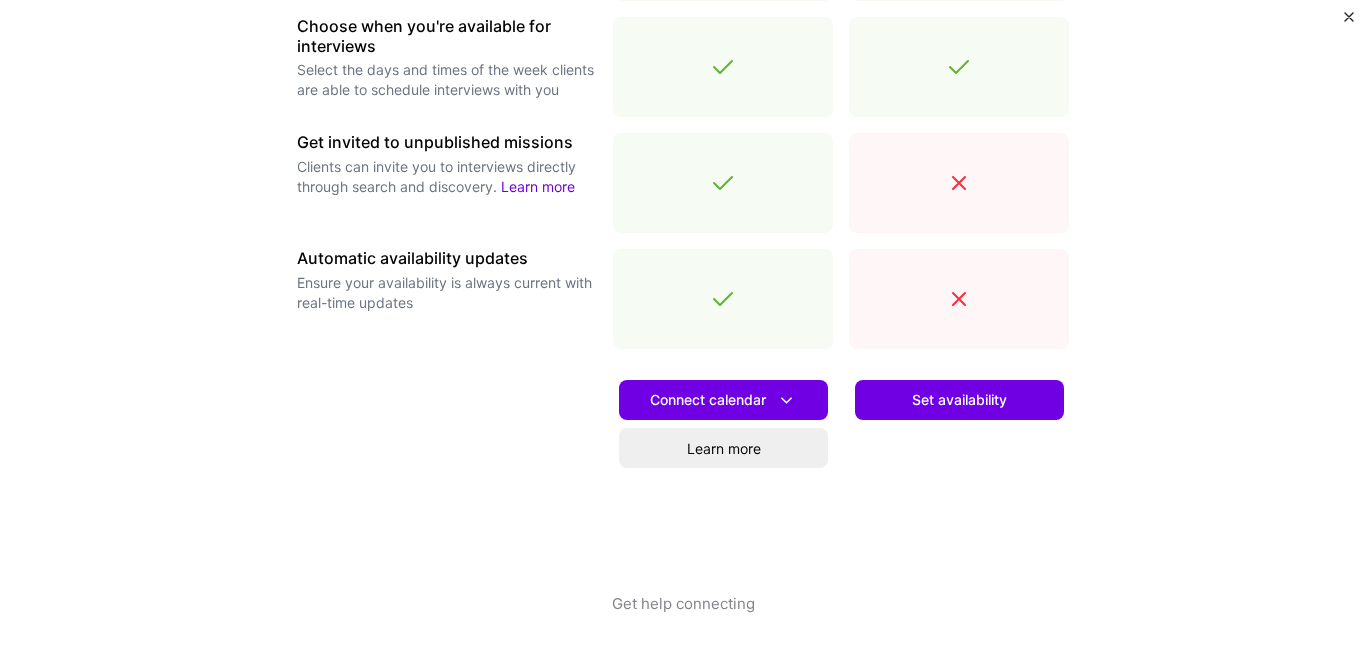 scroll, scrollTop: 747, scrollLeft: 0, axis: vertical 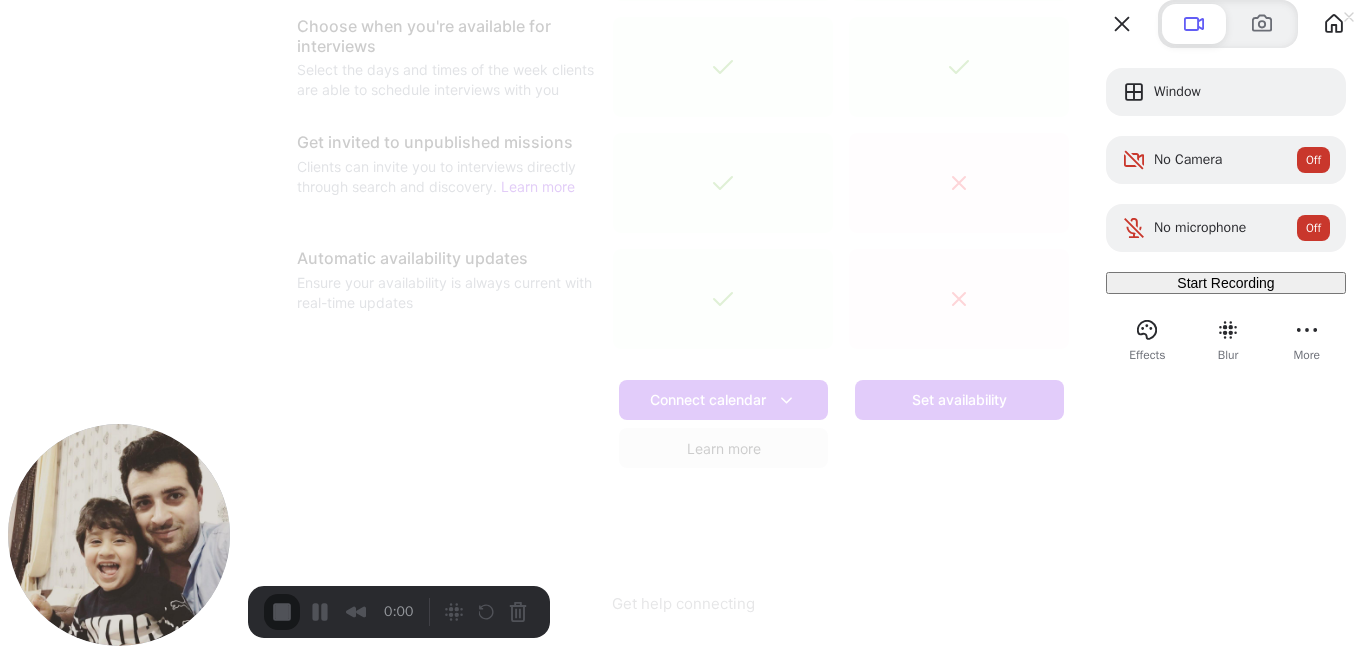 click at bounding box center (683, 327) 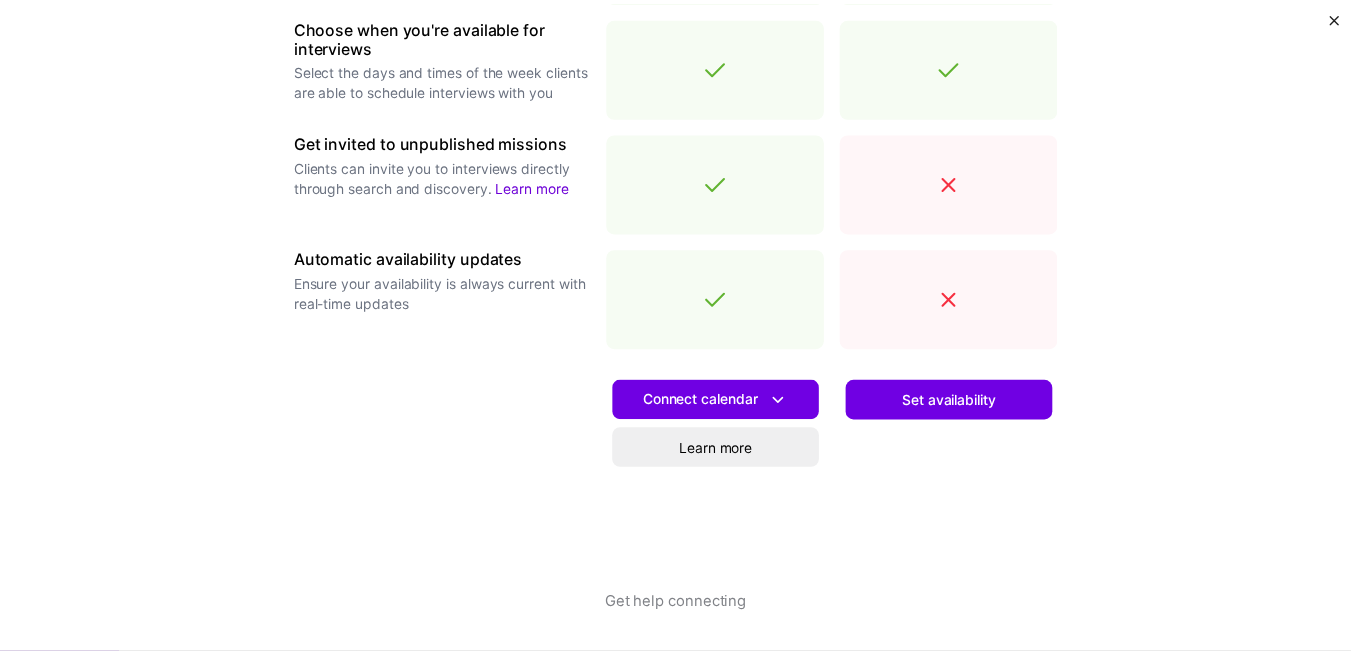 scroll, scrollTop: 0, scrollLeft: 0, axis: both 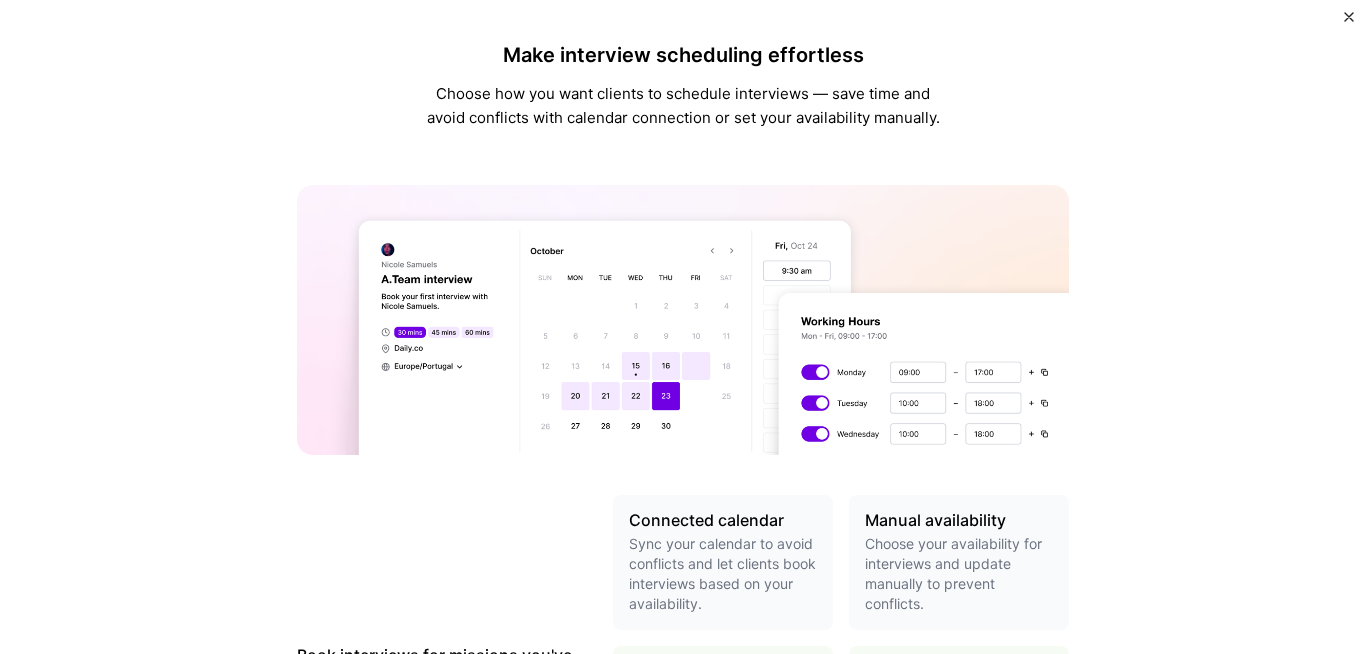 click at bounding box center [1349, 17] 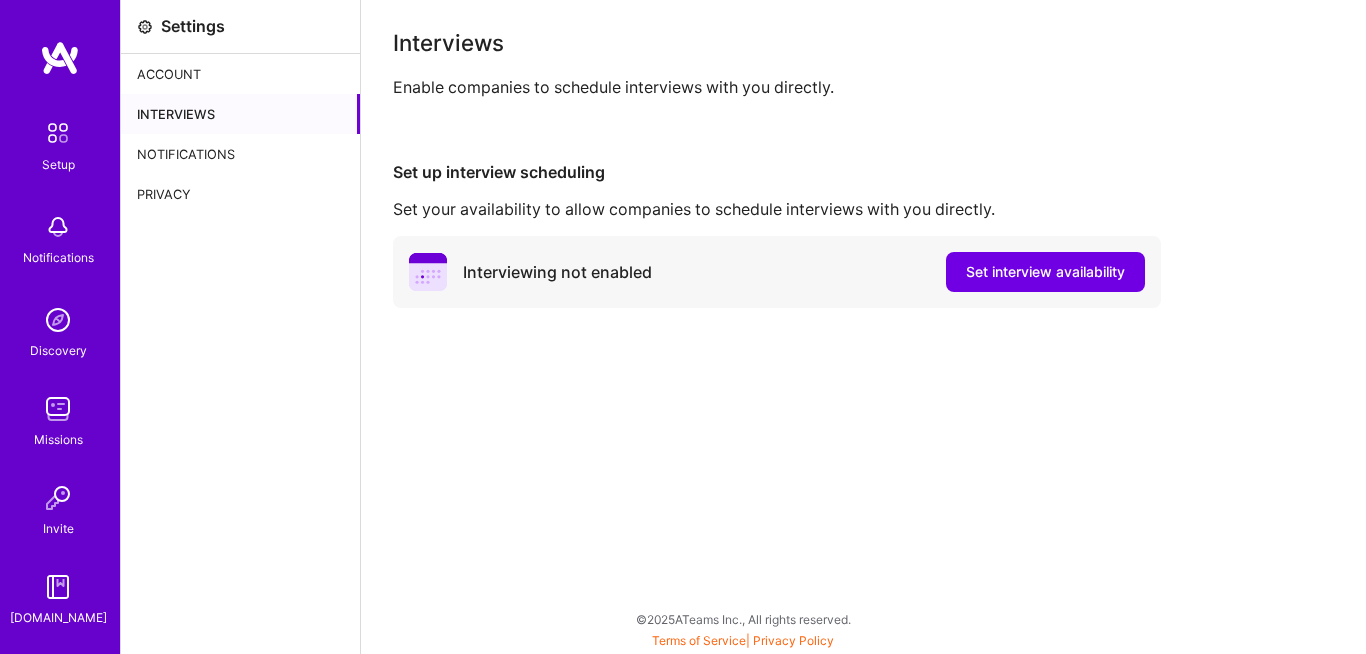 click at bounding box center (60, 58) 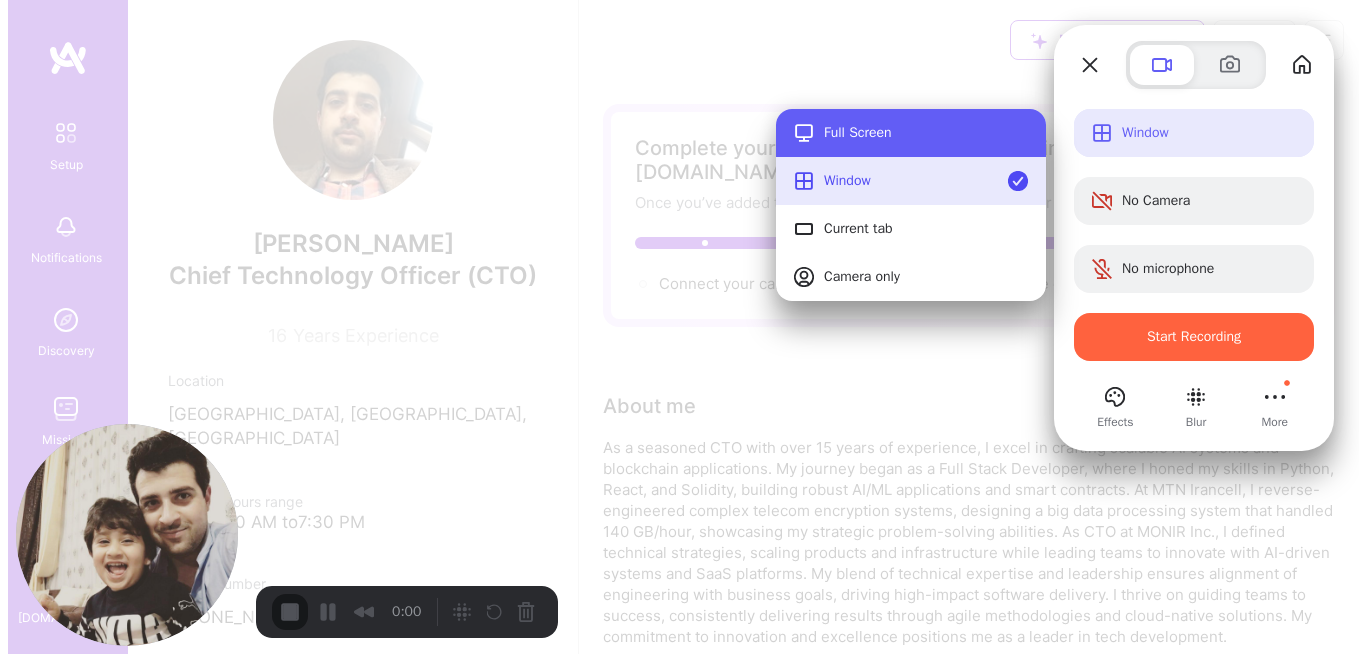 scroll, scrollTop: 0, scrollLeft: 0, axis: both 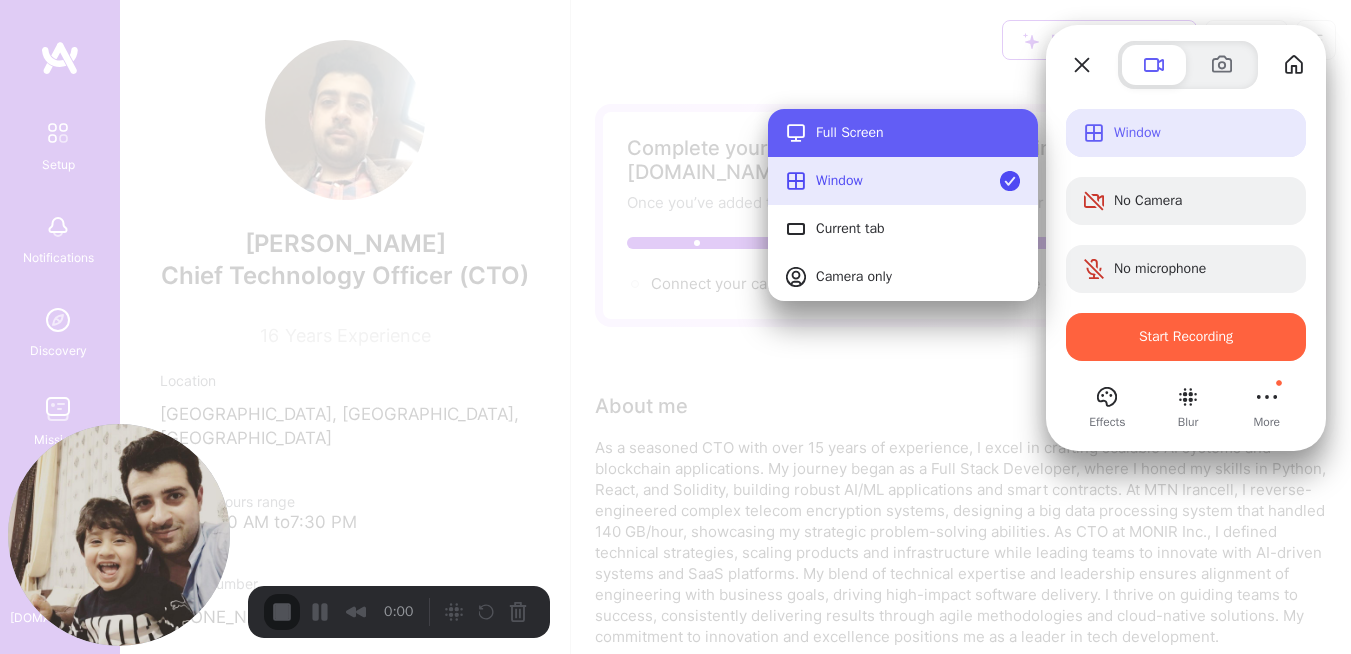 click on "Full Screen" at bounding box center (919, 133) 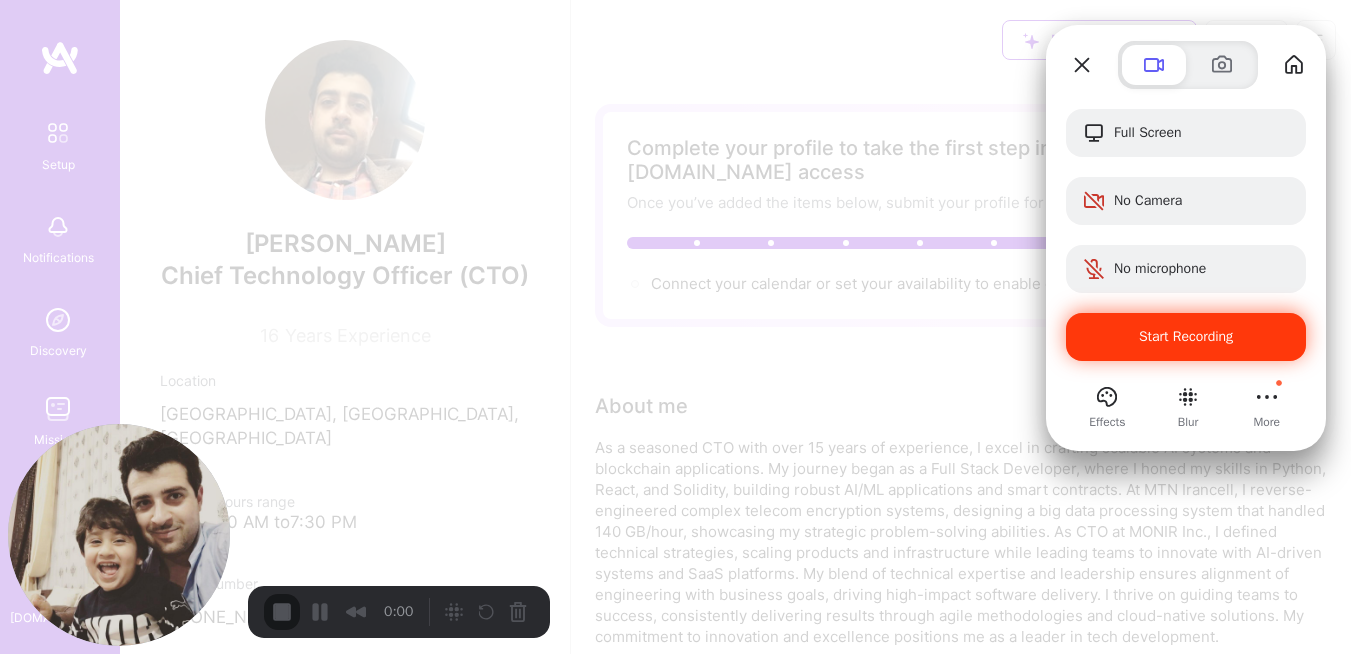 click on "Start Recording" at bounding box center [1186, 336] 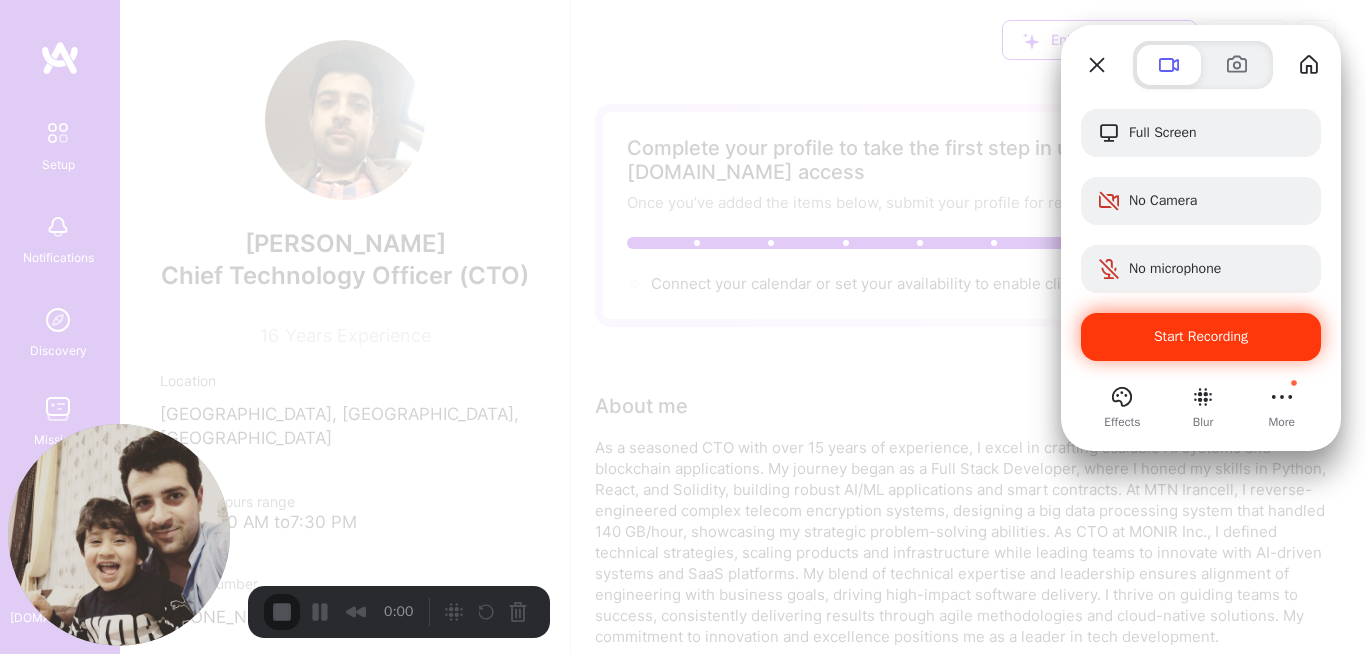 click on "Yes, proceed" at bounding box center (350, 1498) 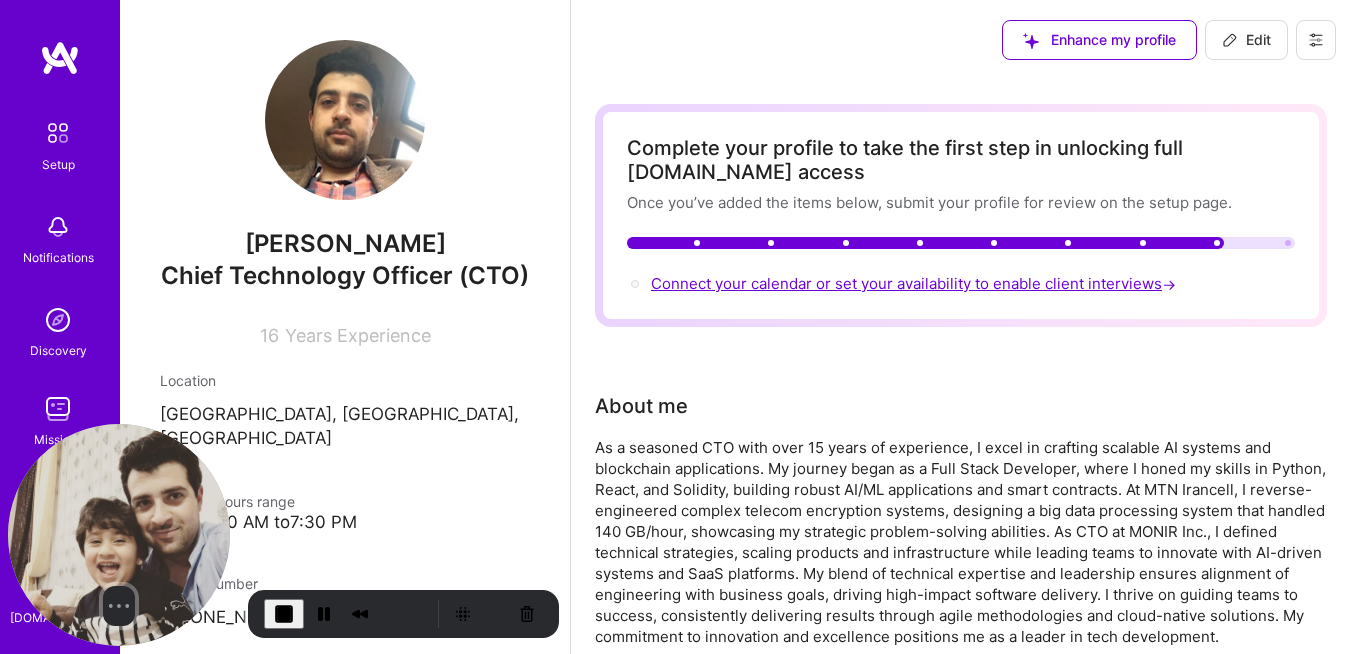 click on "Connect your calendar or set your availability to enable client interviews  →" at bounding box center [915, 283] 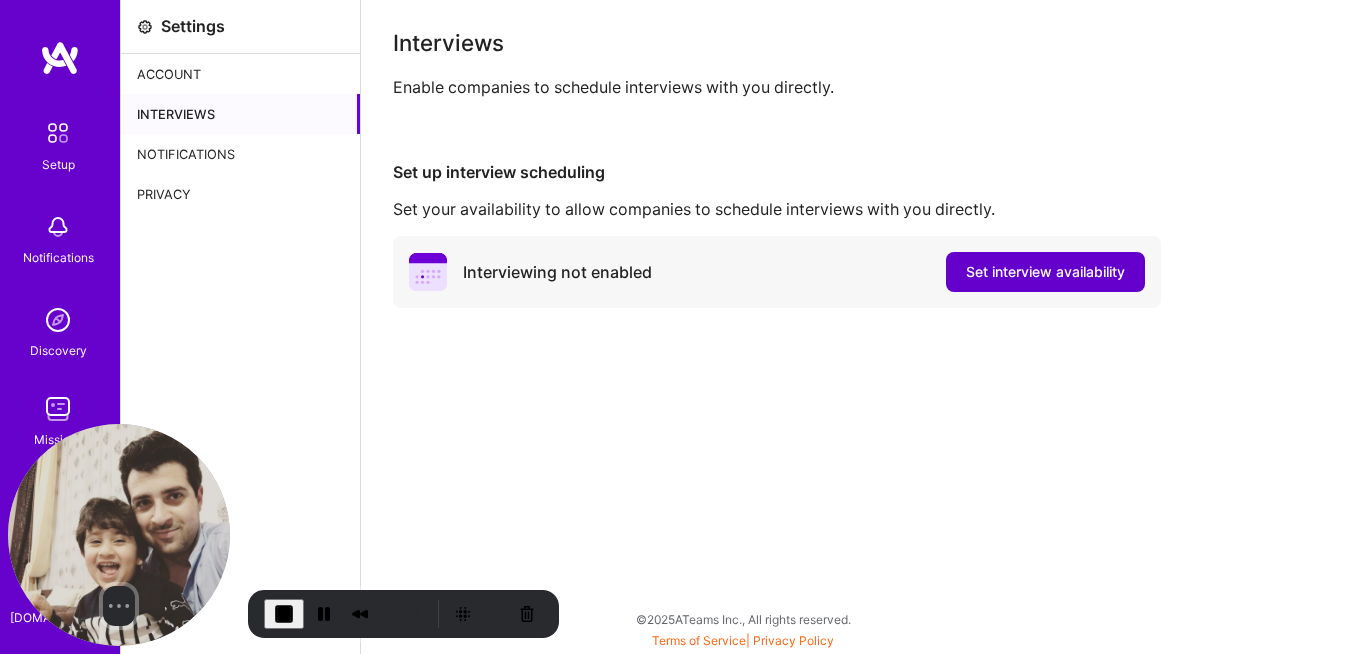 click on "Set interview availability" at bounding box center (1045, 272) 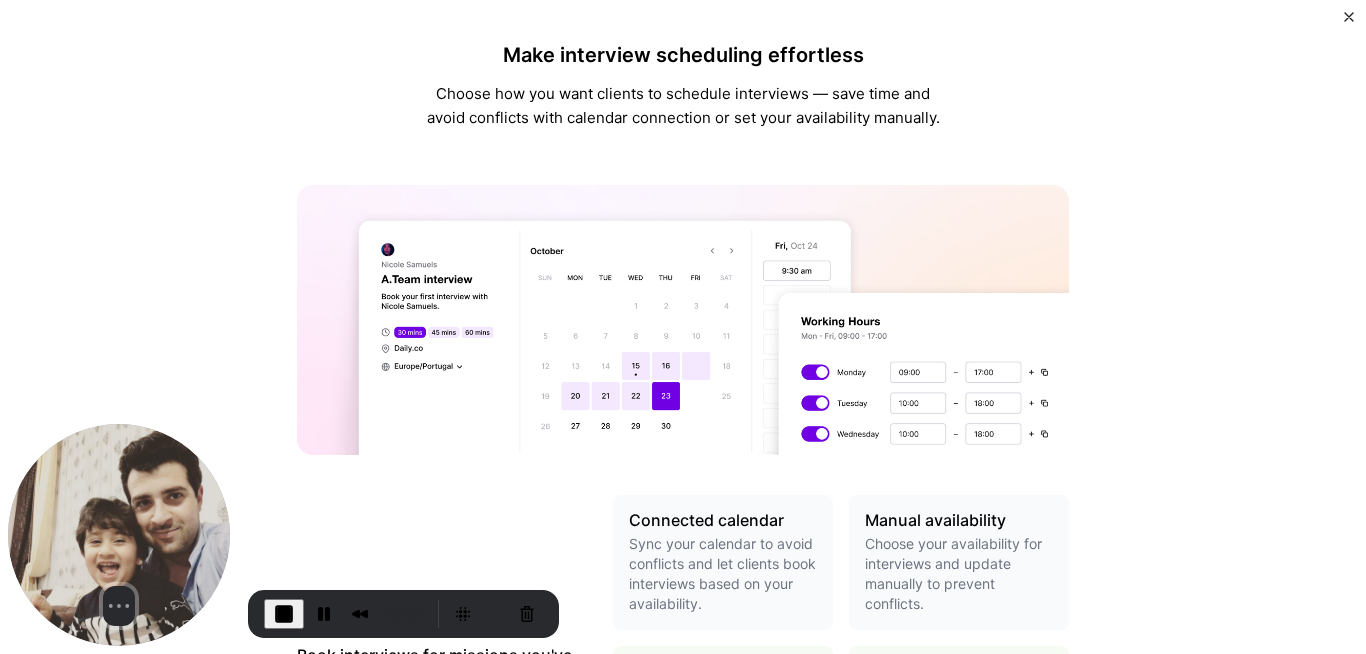 scroll, scrollTop: 747, scrollLeft: 0, axis: vertical 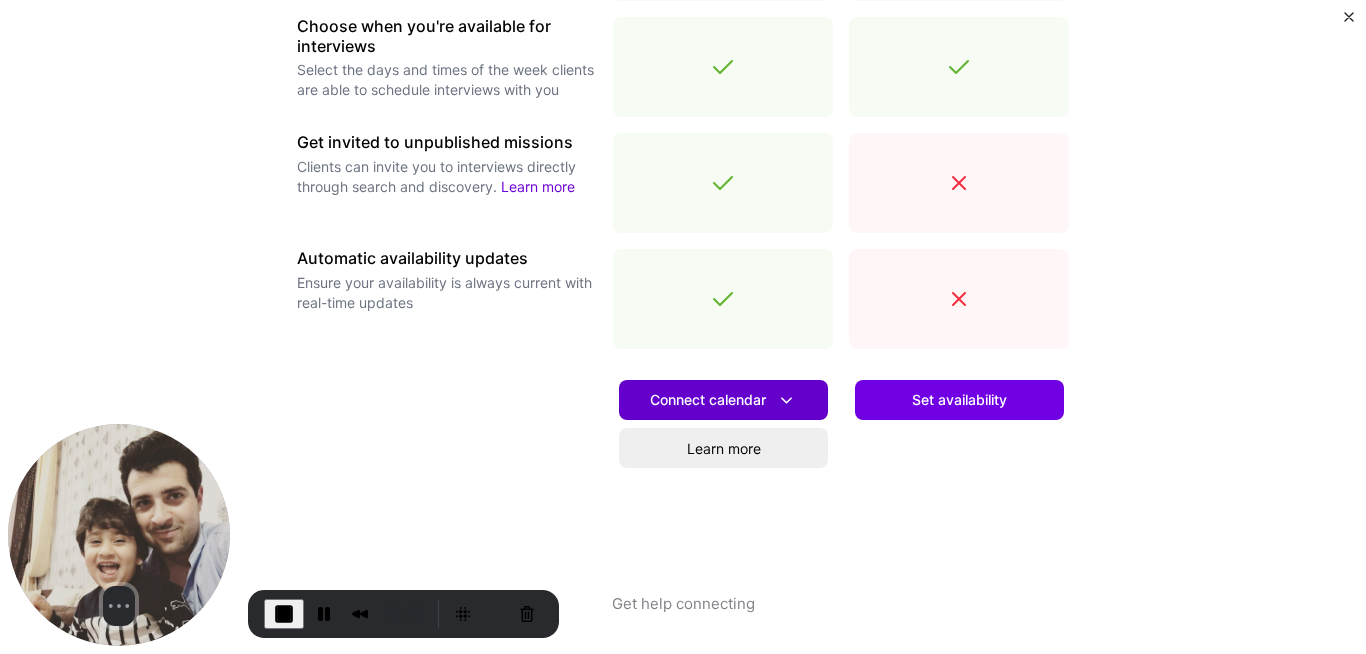 click on "Connect calendar" at bounding box center (723, 400) 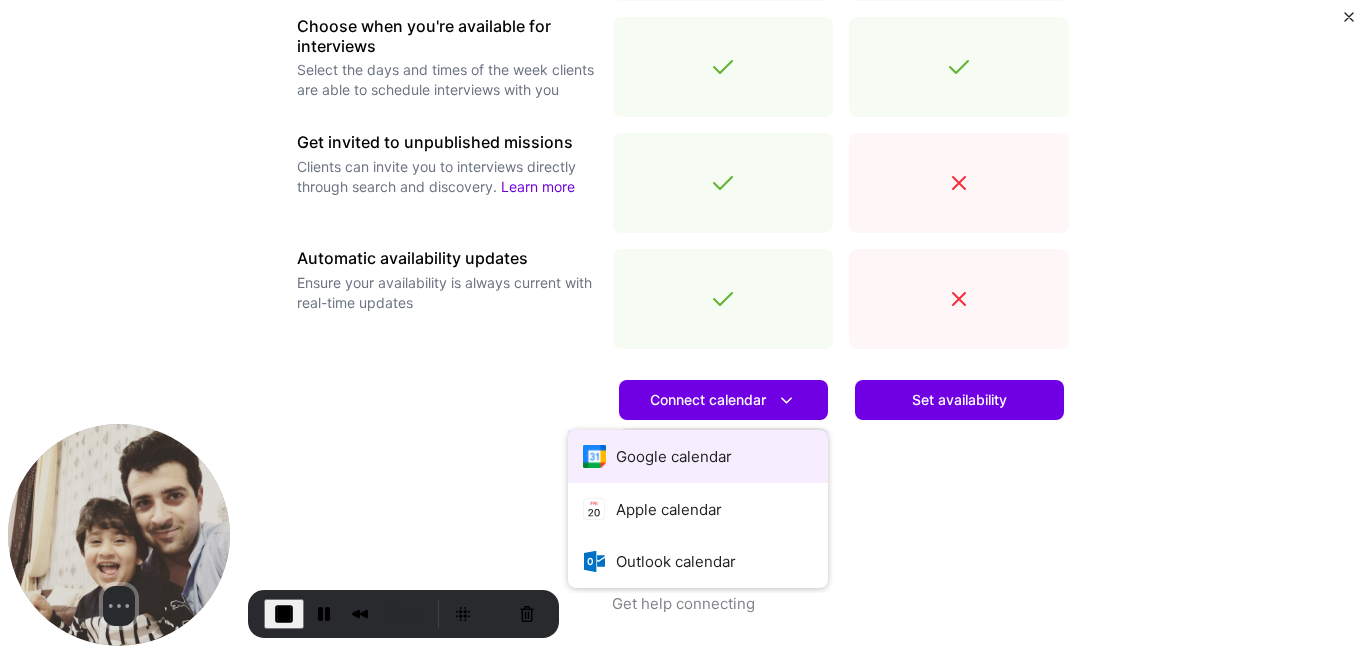 click on "Google calendar" at bounding box center [698, 456] 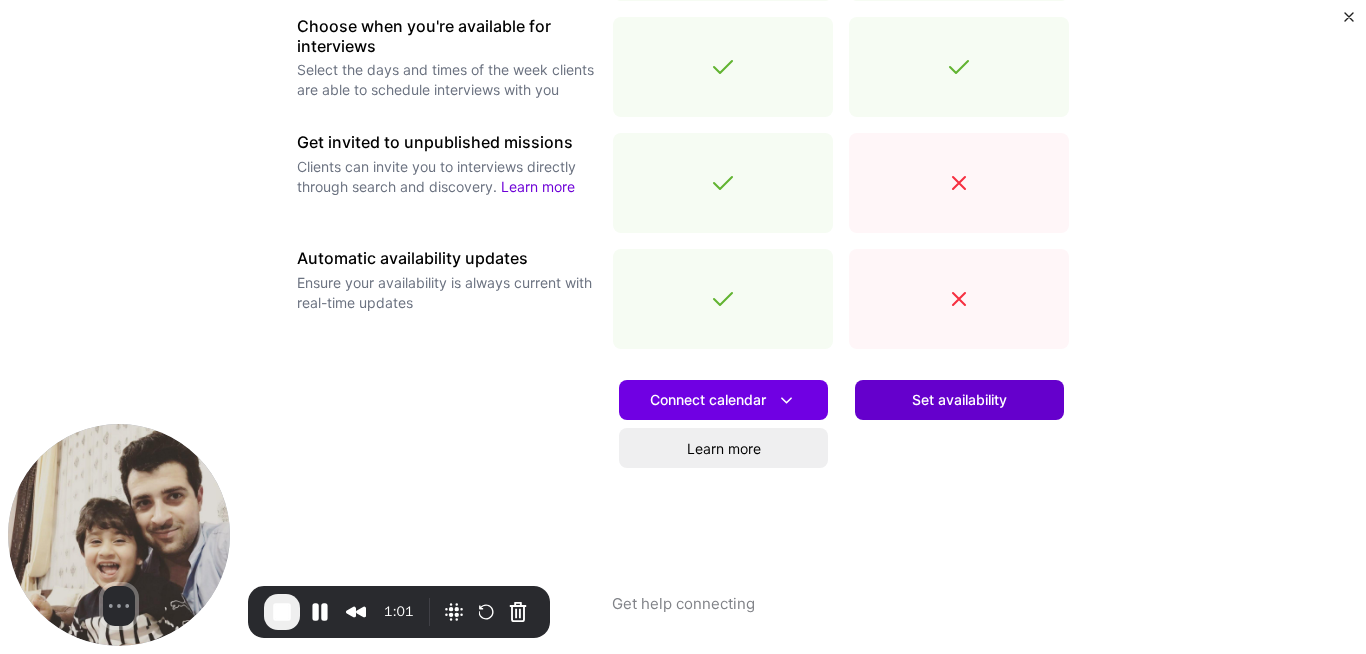 click on "Set availability" at bounding box center [959, 400] 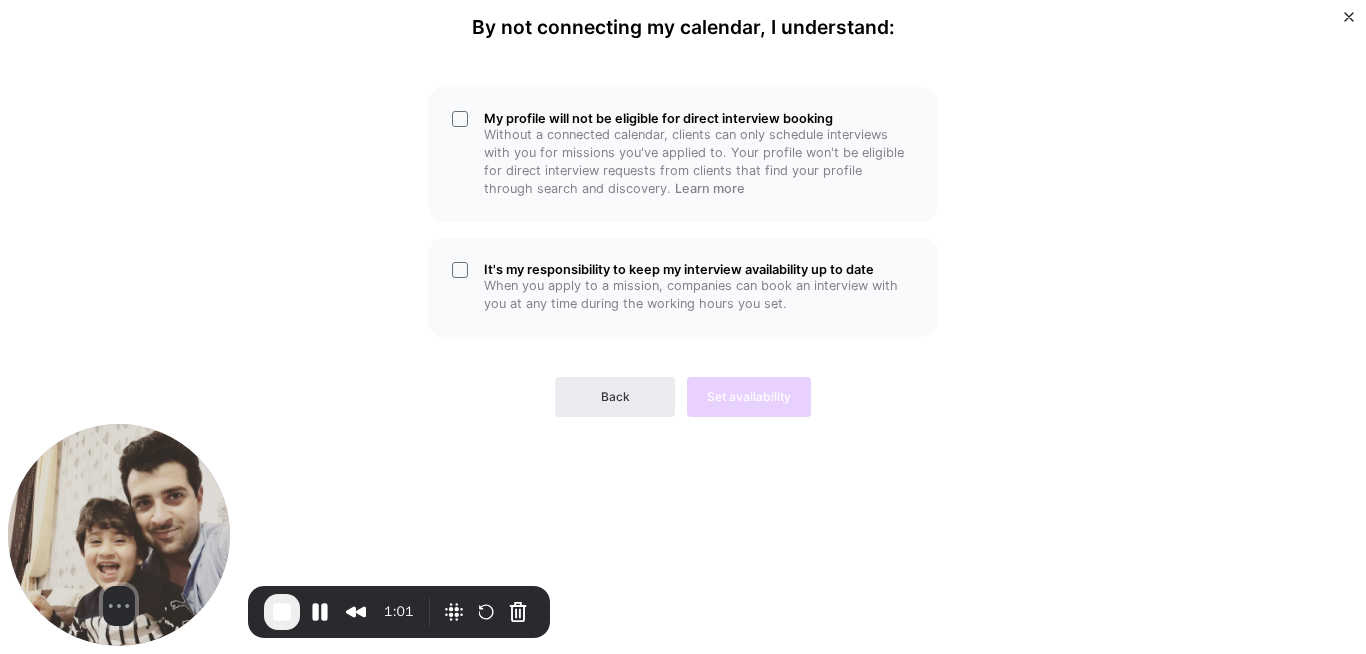 scroll, scrollTop: 0, scrollLeft: 0, axis: both 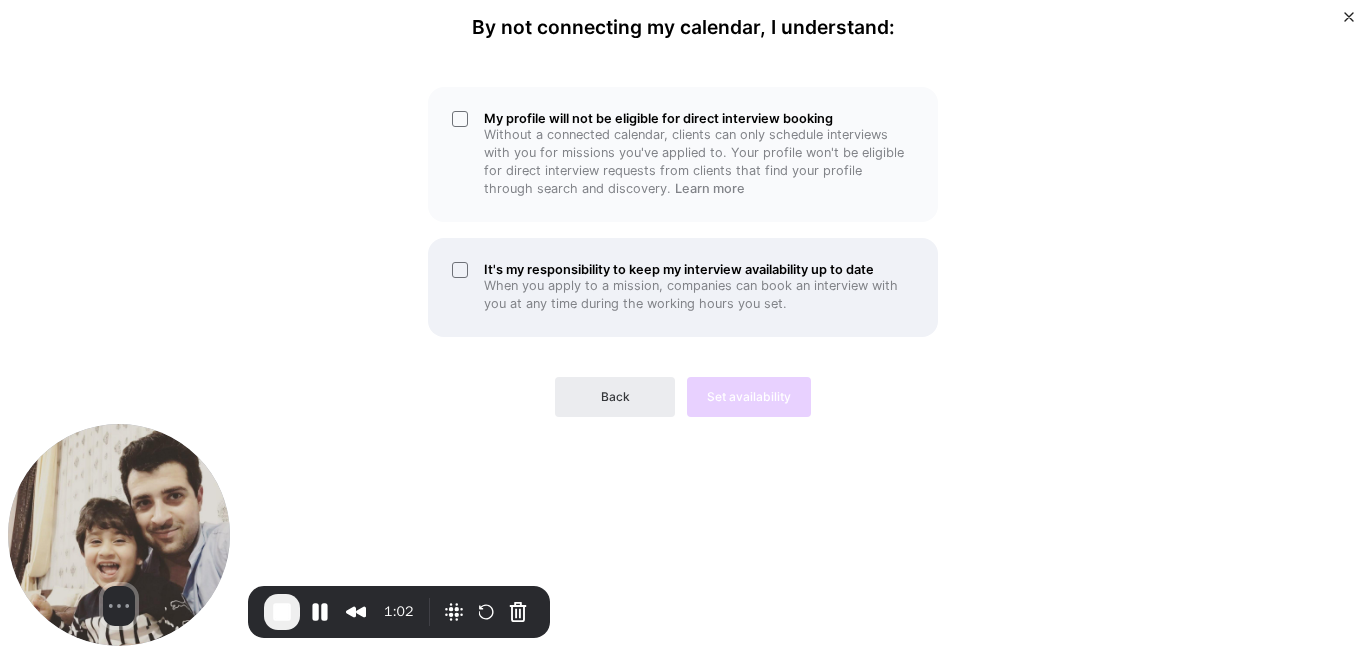 click on "When you apply to a mission, companies can book an interview with you at any time during the working hours you set." at bounding box center (699, 295) 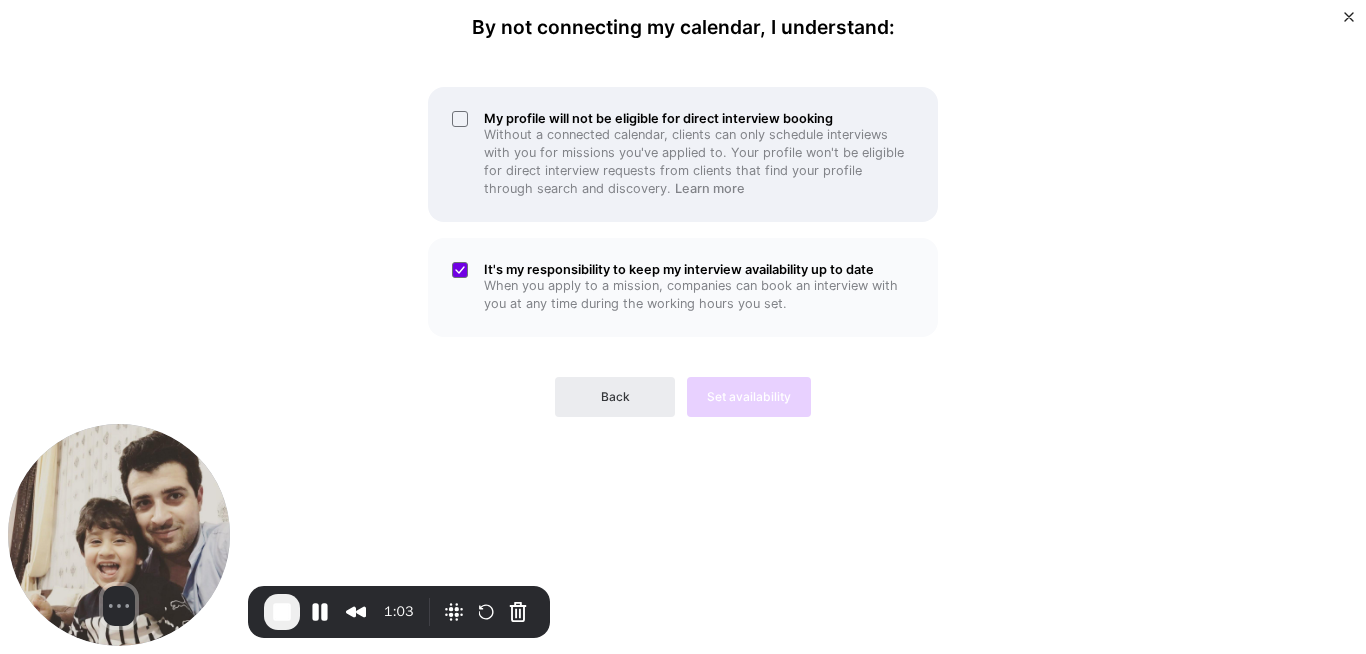 click on "Without a connected calendar, clients can only schedule interviews with you for missions you've applied to. Your profile won't be eligible for direct interview requests from clients that find your profile through search and discovery.   Learn more" at bounding box center [699, 162] 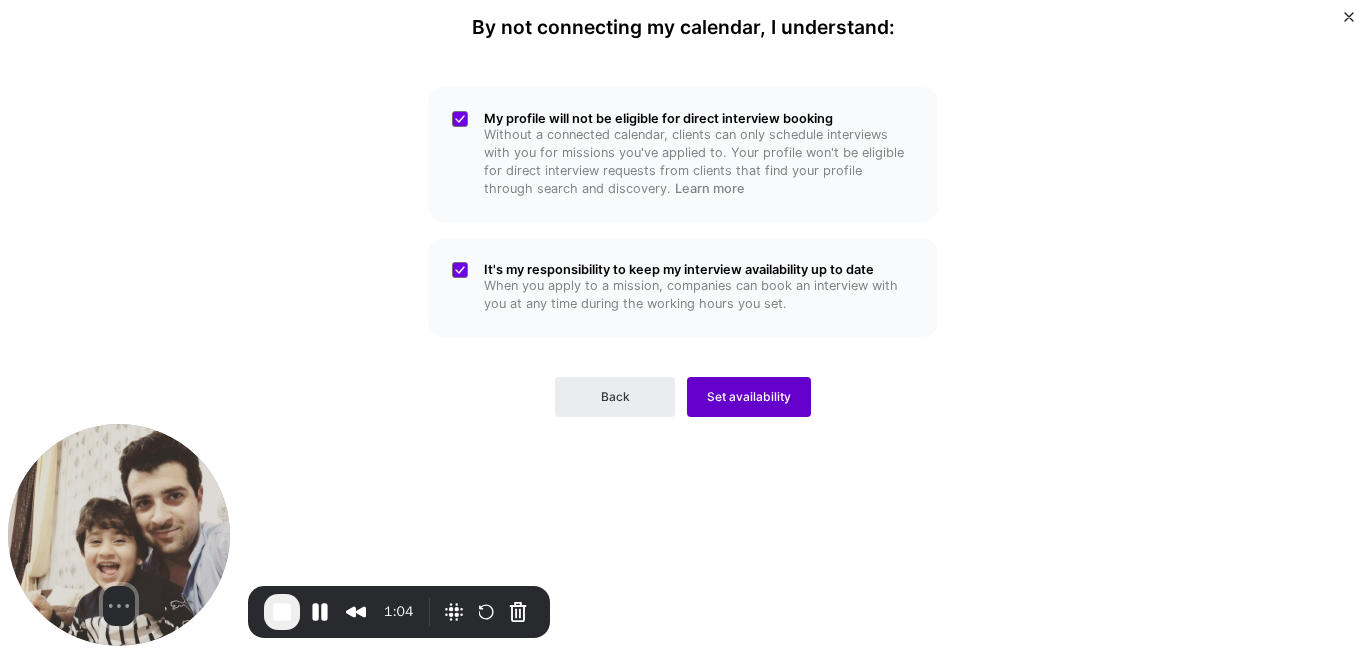 click on "Set availability" at bounding box center (749, 397) 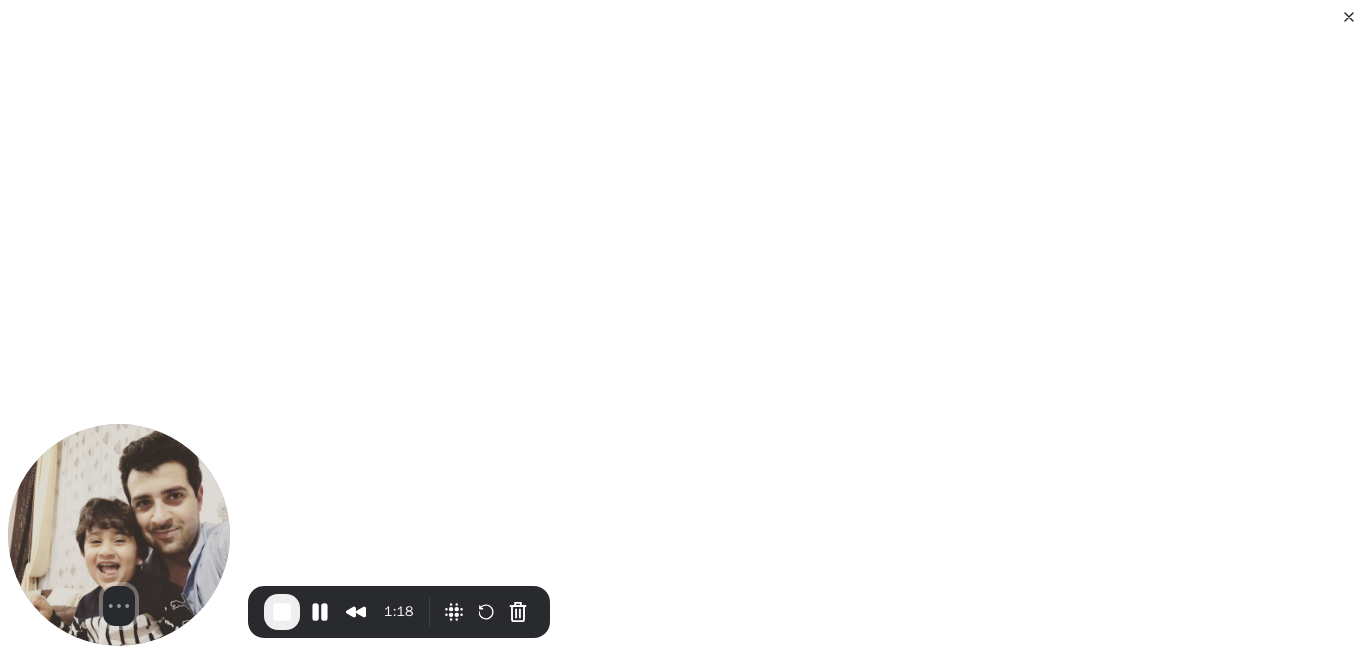 scroll, scrollTop: 0, scrollLeft: 0, axis: both 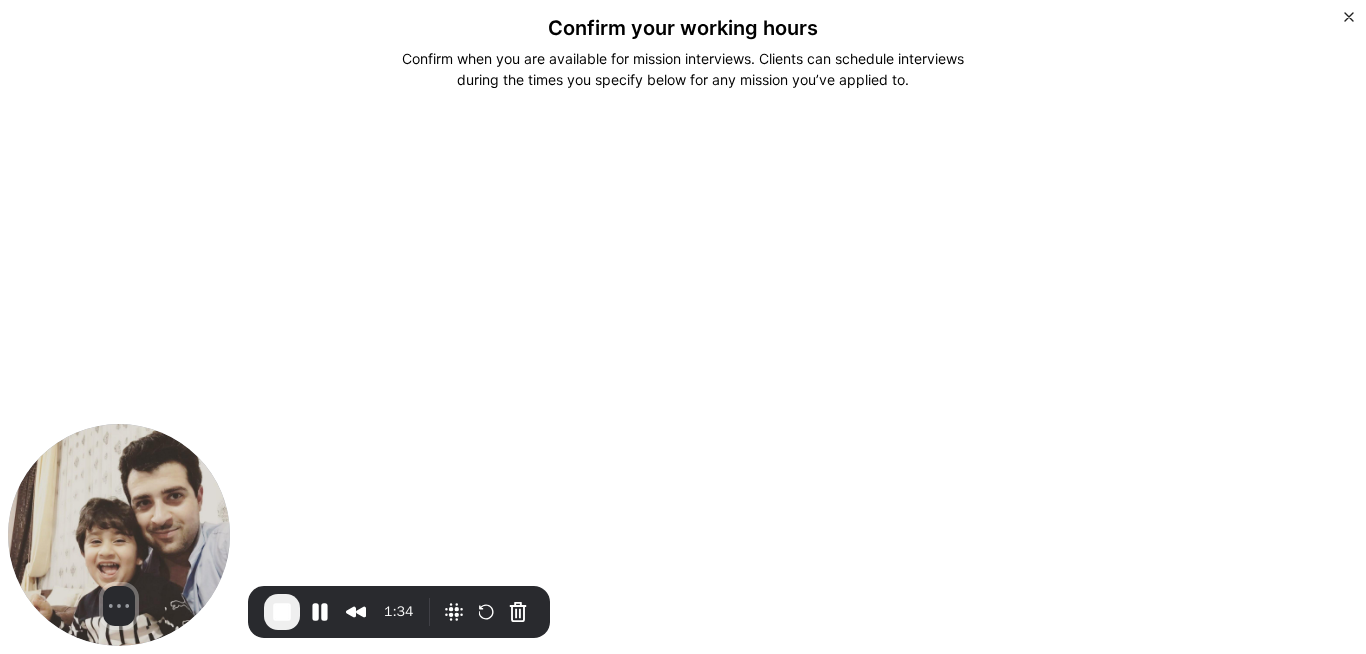 click on "Confirm your working hours Confirm when you are available for mission interviews. Clients can schedule interviews during the times you specify below for any mission you’ve applied to." at bounding box center (683, 575) 